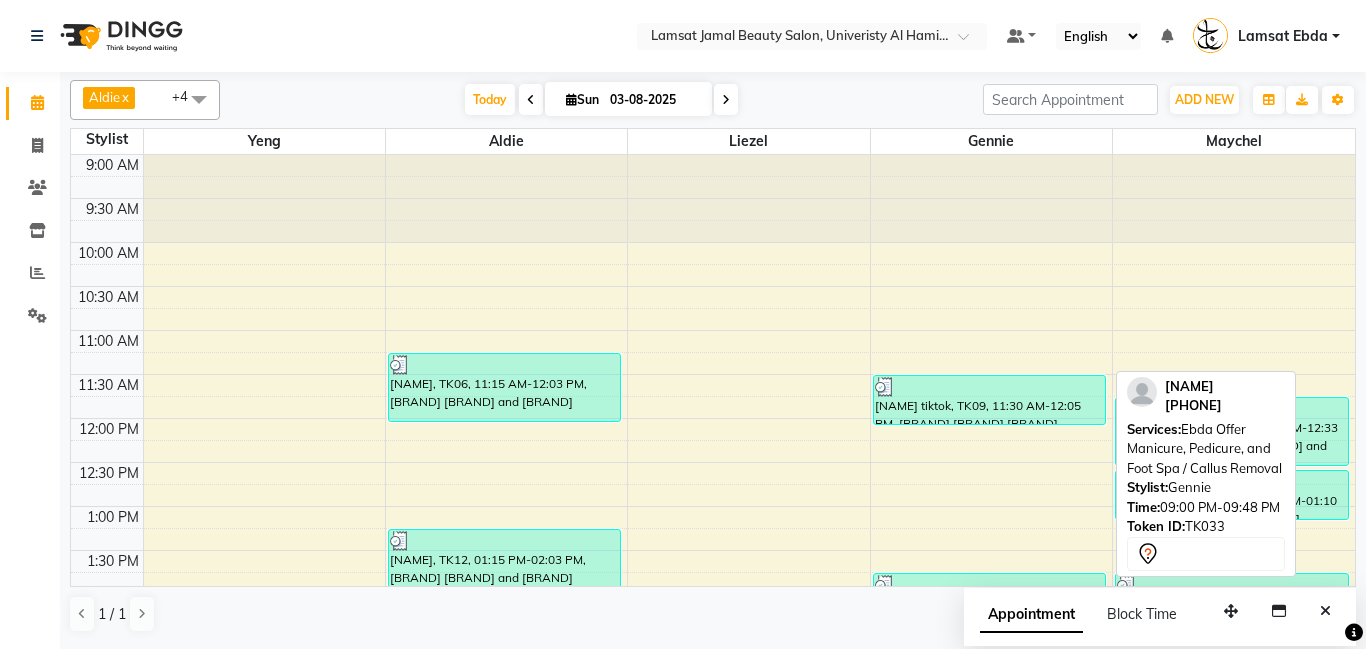 scroll, scrollTop: 0, scrollLeft: 0, axis: both 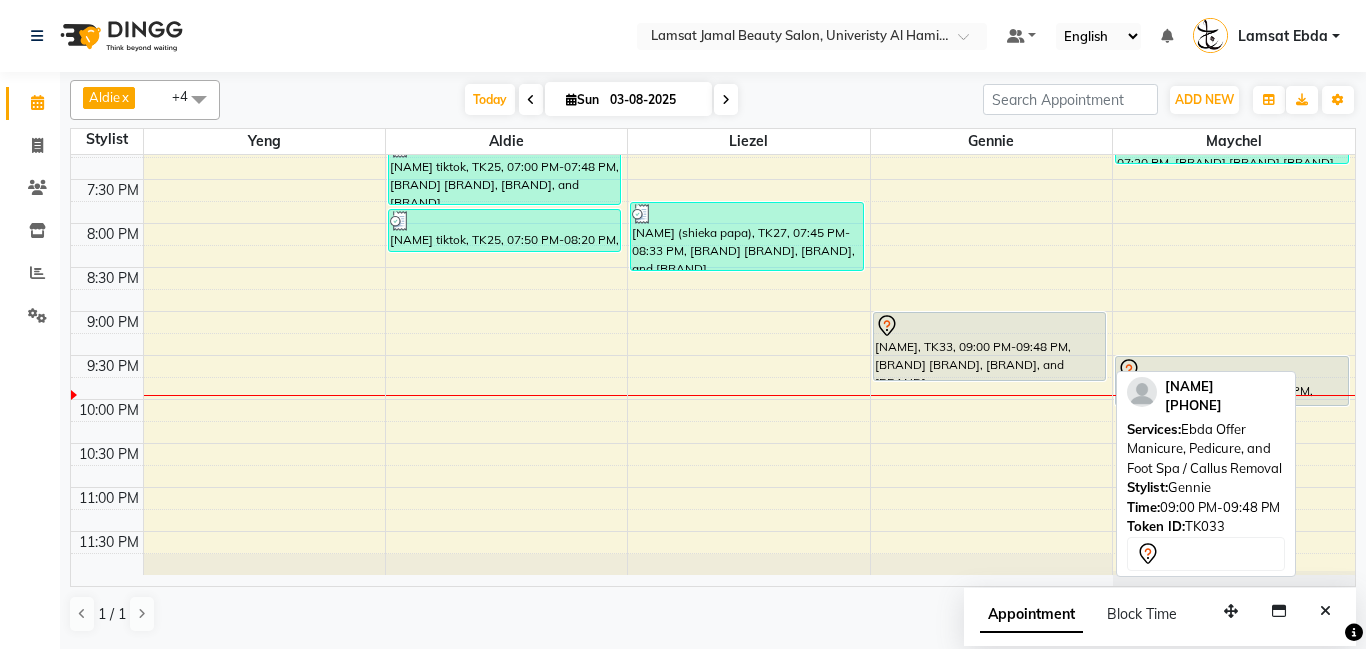 click on "[NAME], TK33, 09:00 PM-09:48 PM, [BRAND] [BRAND], [BRAND], and [BRAND]" at bounding box center [989, 346] 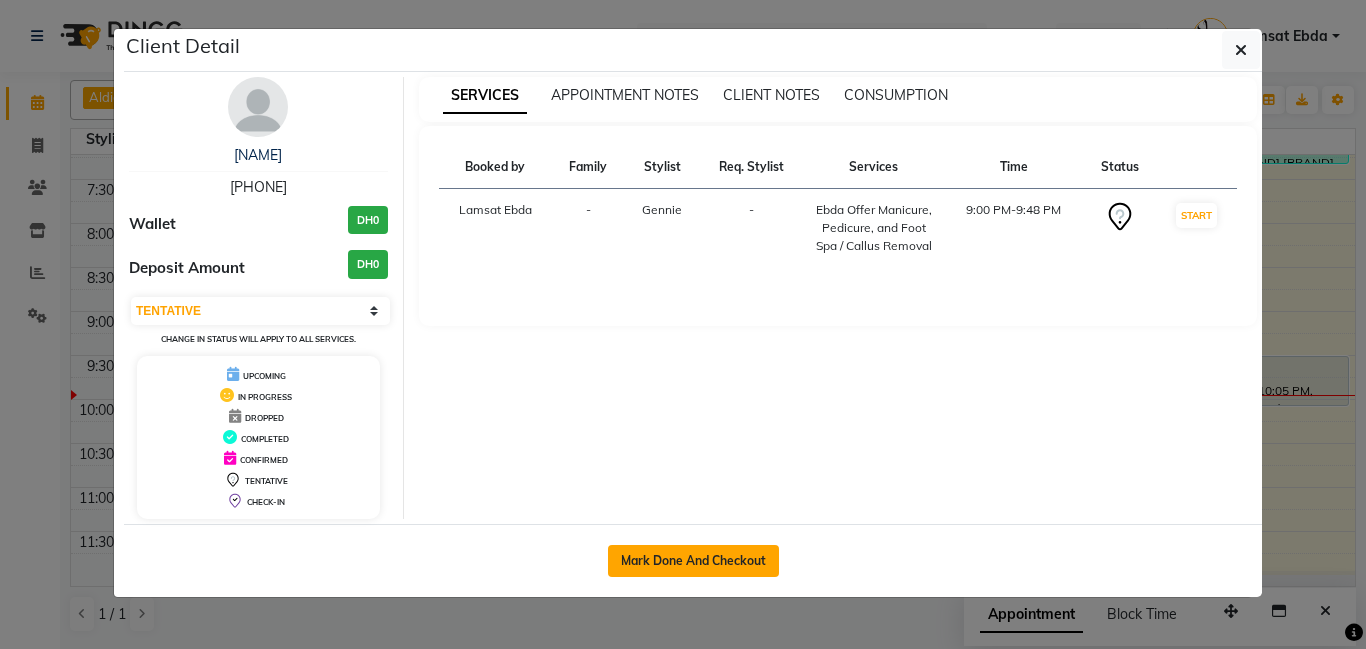 click on "Mark Done And Checkout" 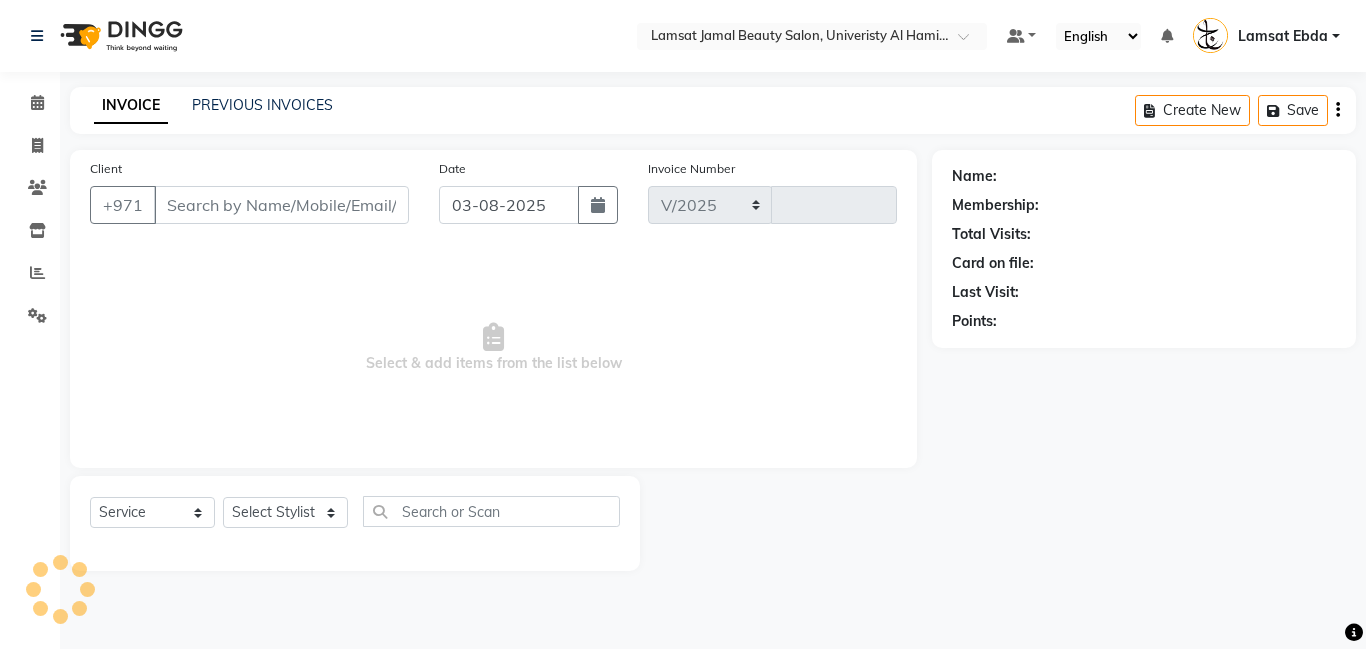 select on "8294" 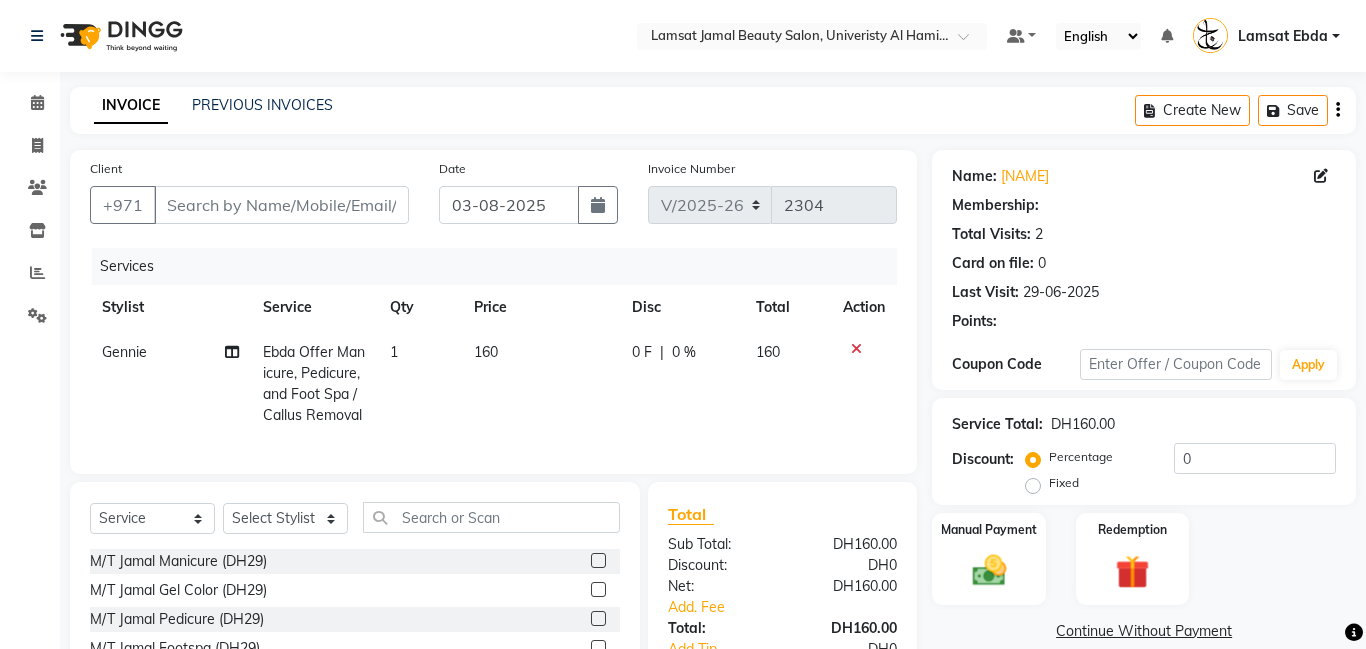 type on "50*****78" 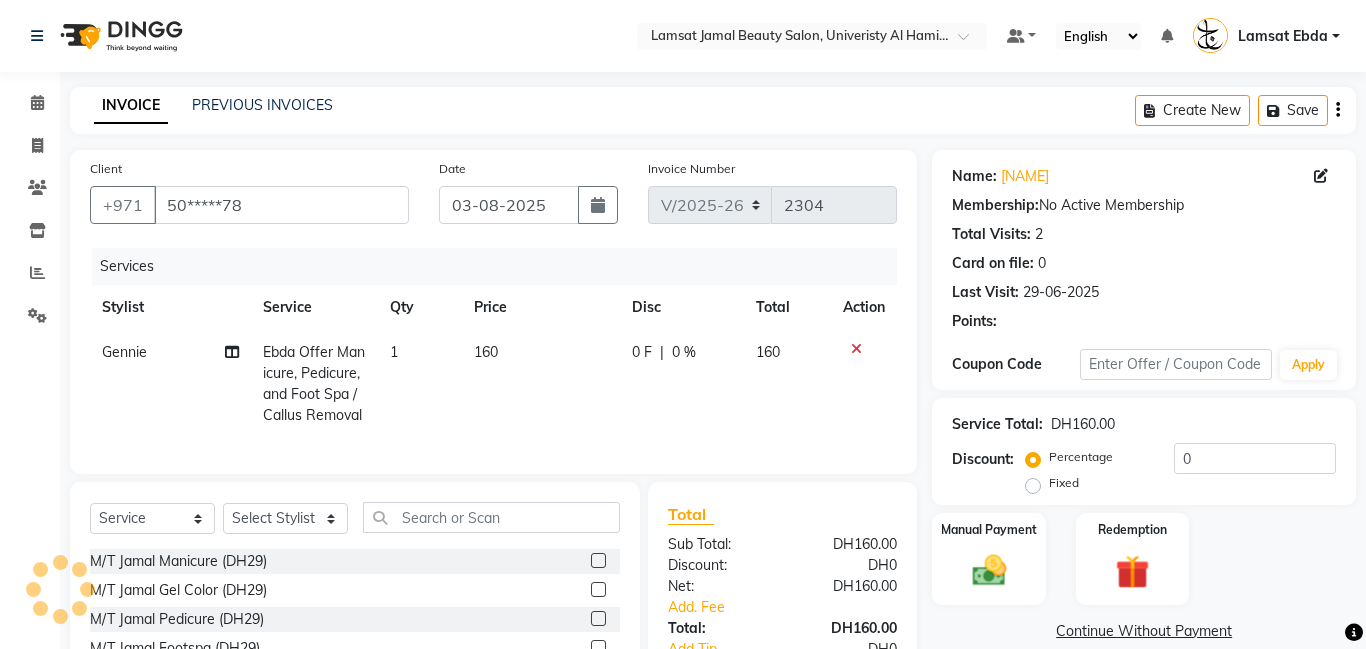 click 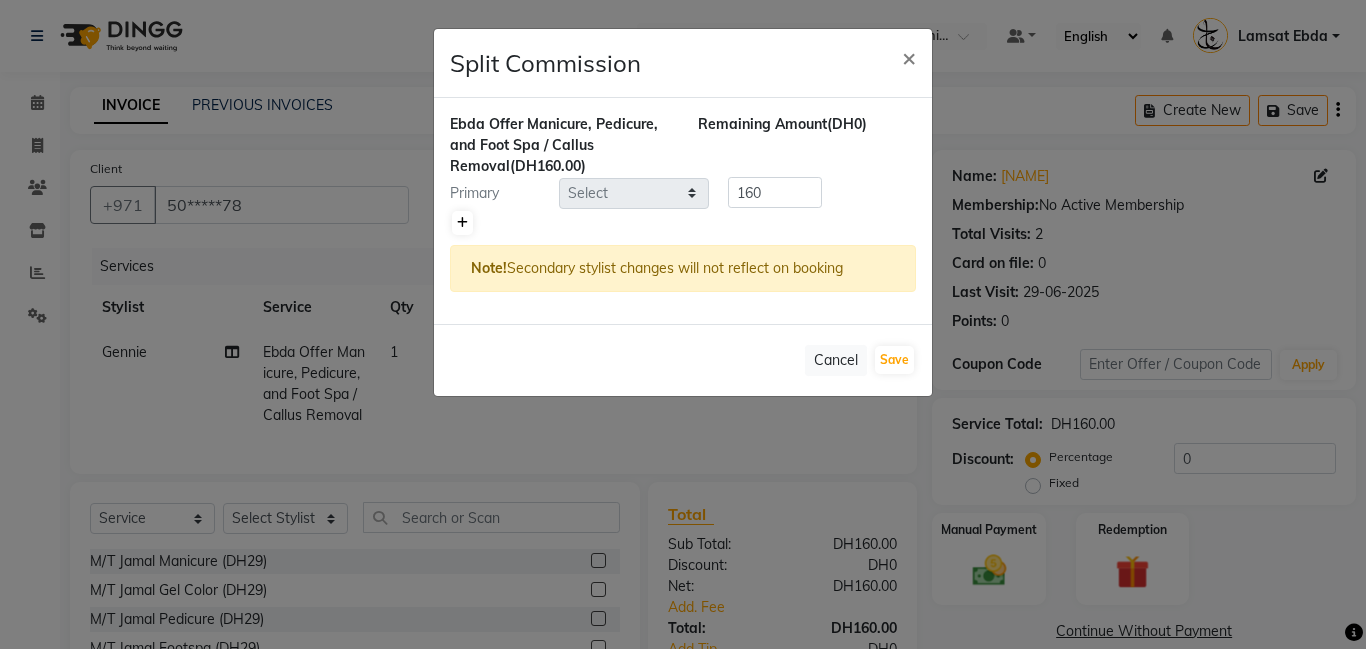 click 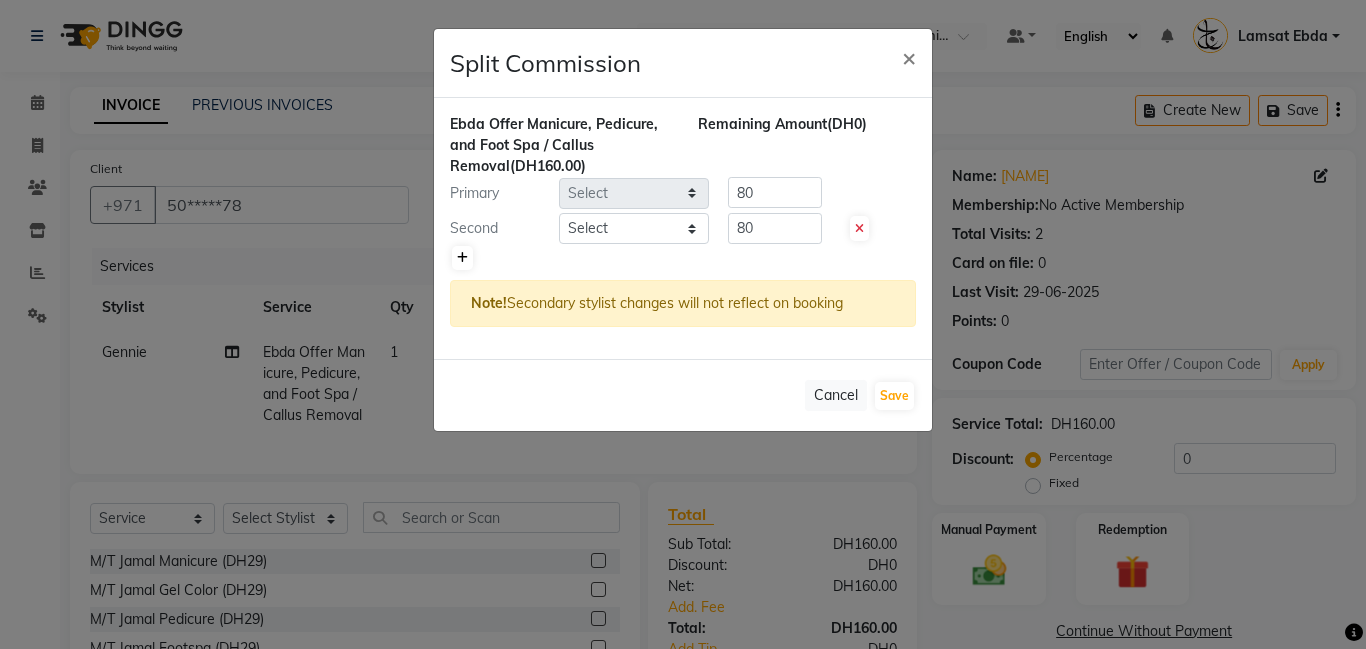 click 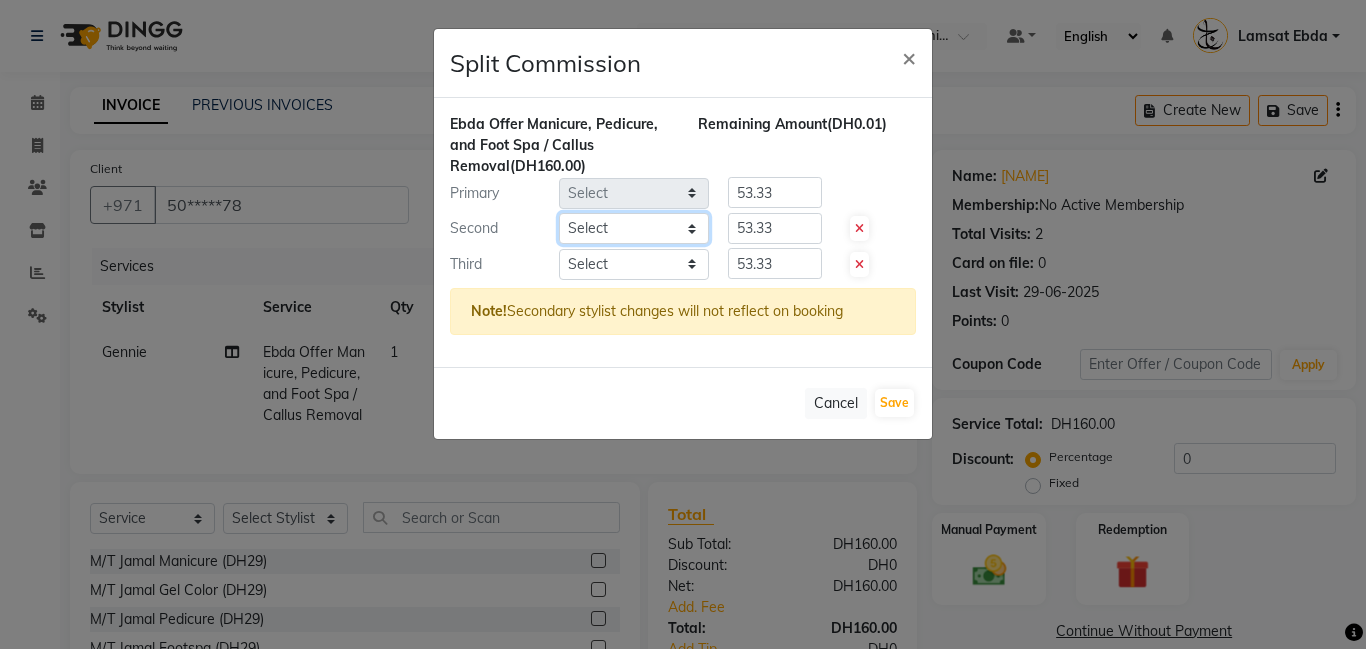 click on "Select [NAME] [NAME] [NAME] [NAME] [NAME] [NAME] [BRAND] [BRAND] [NAME] [NAME] [NAME] [NAME] [NAME] [NAME] [NAME] [NAME] [NAME] [NAME] [NAME] [NAME] [NAME]" 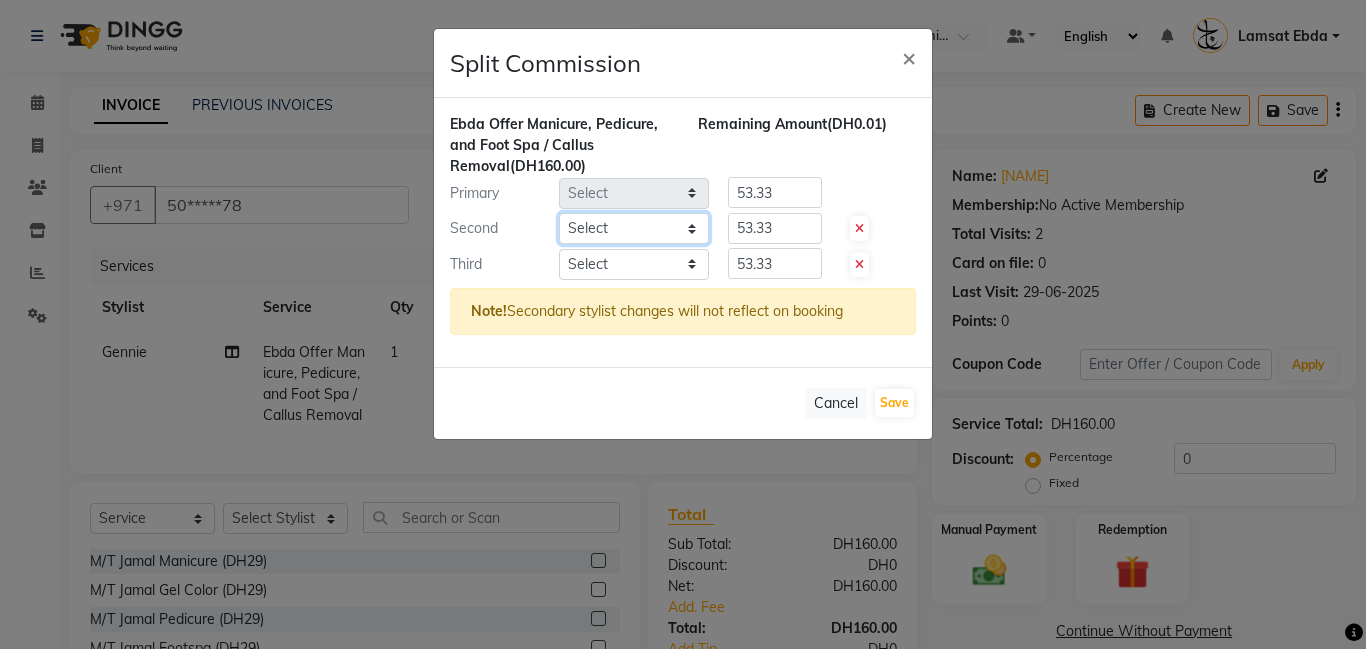 select on "79903" 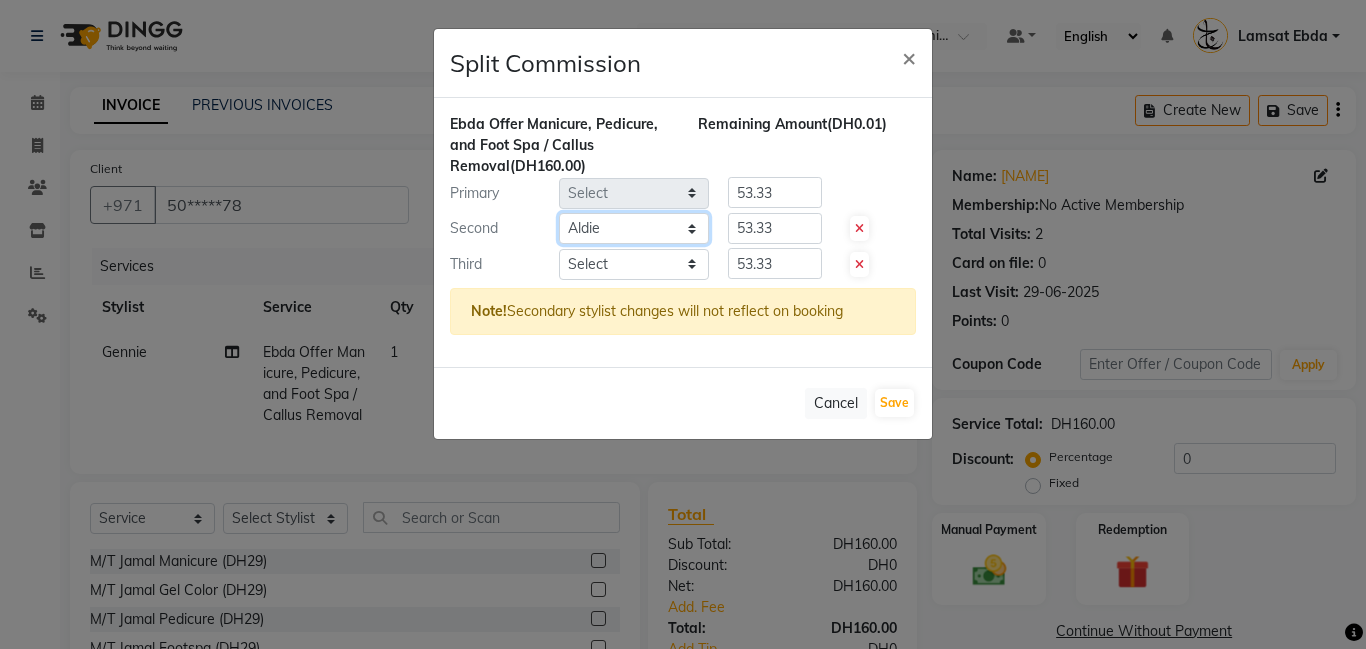 click on "Select [NAME] [NAME] [NAME] [NAME] [NAME] [NAME] [BRAND] [BRAND] [NAME] [NAME] [NAME] [NAME] [NAME] [NAME] [NAME] [NAME] [NAME] [NAME] [NAME] [NAME] [NAME]" 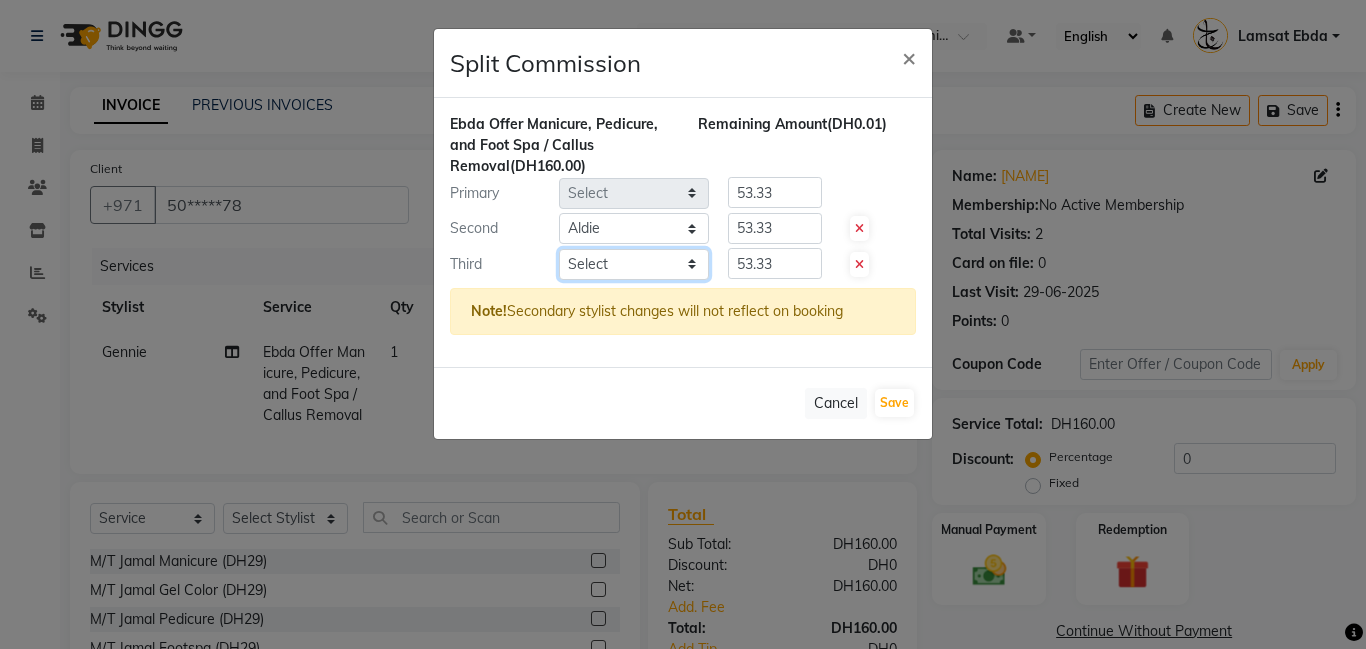 click on "Select [NAME] [NAME] [NAME] [NAME] [NAME] [NAME] [BRAND] [BRAND] [NAME] [NAME] [NAME] [NAME] [NAME] [NAME] [NAME] [NAME] [NAME] [NAME] [NAME] [NAME] [NAME]" 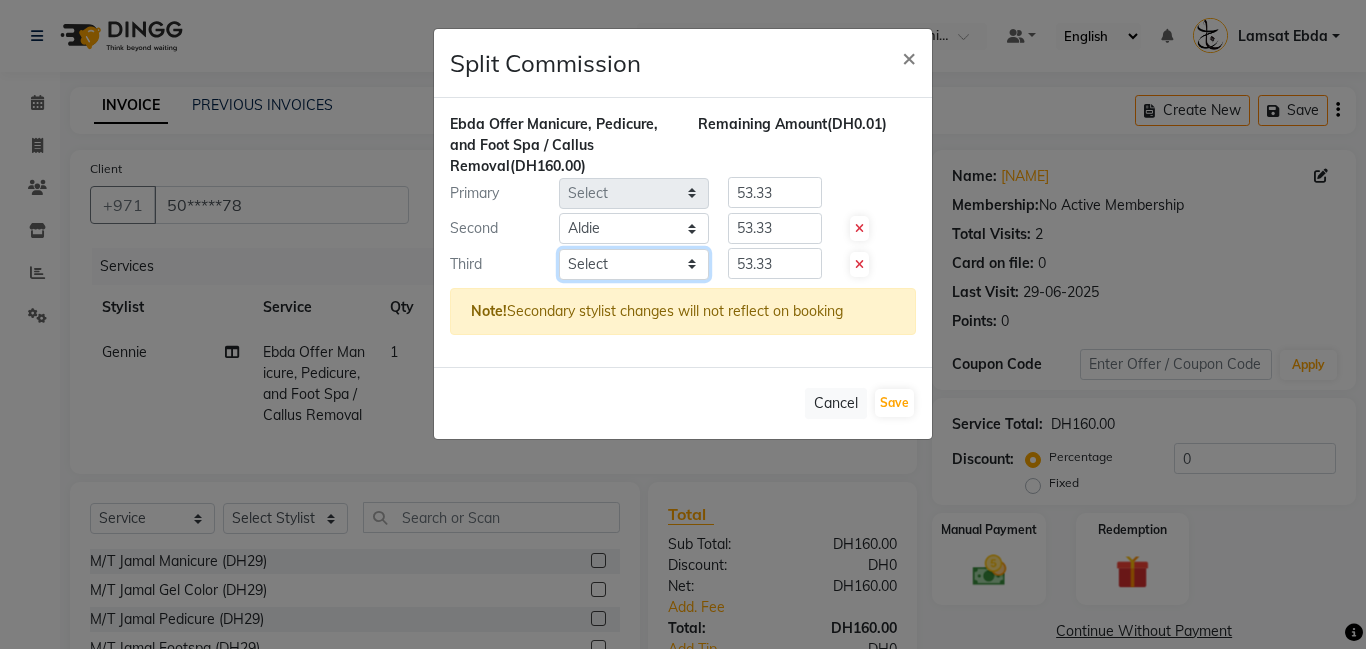 select on "[PHONE]" 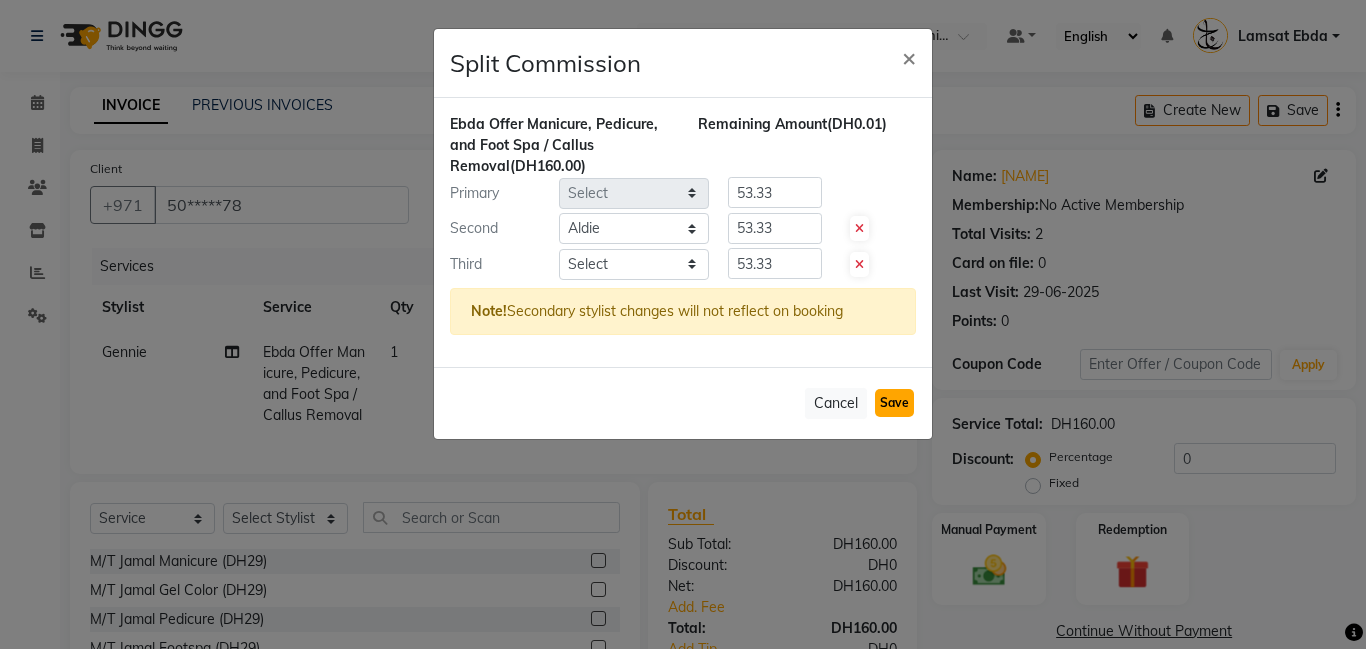 click on "Save" 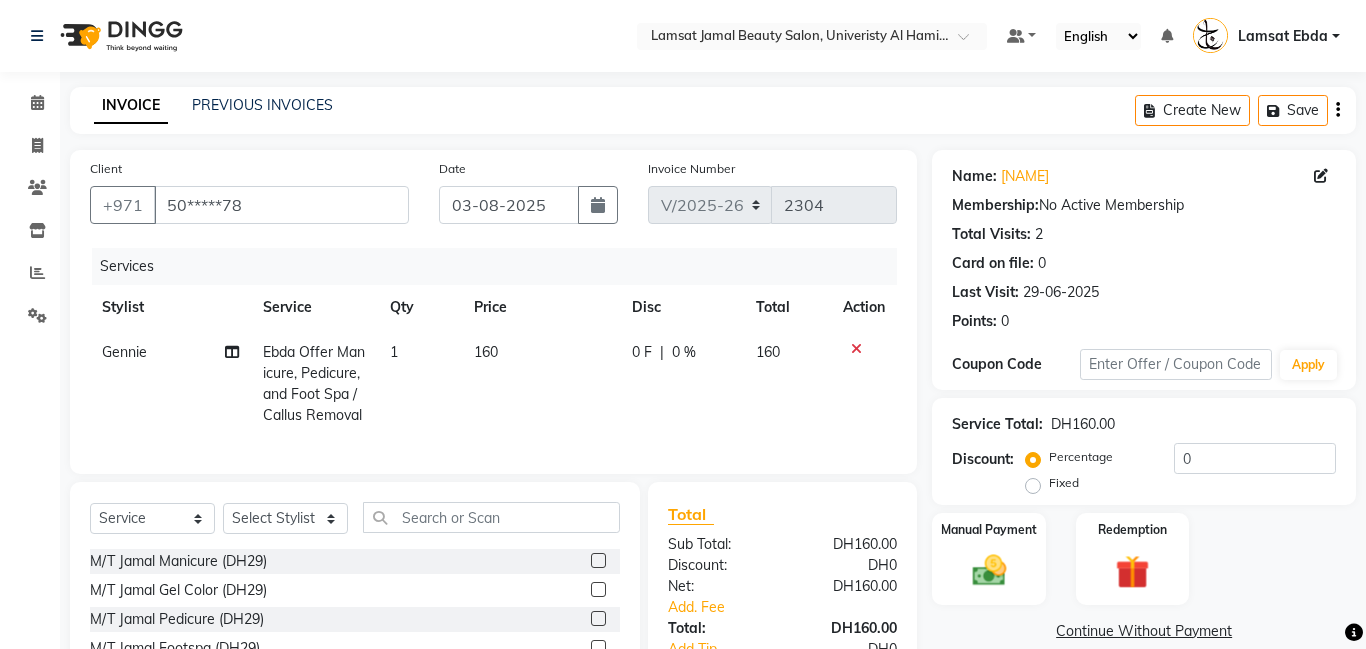 select on "Select" 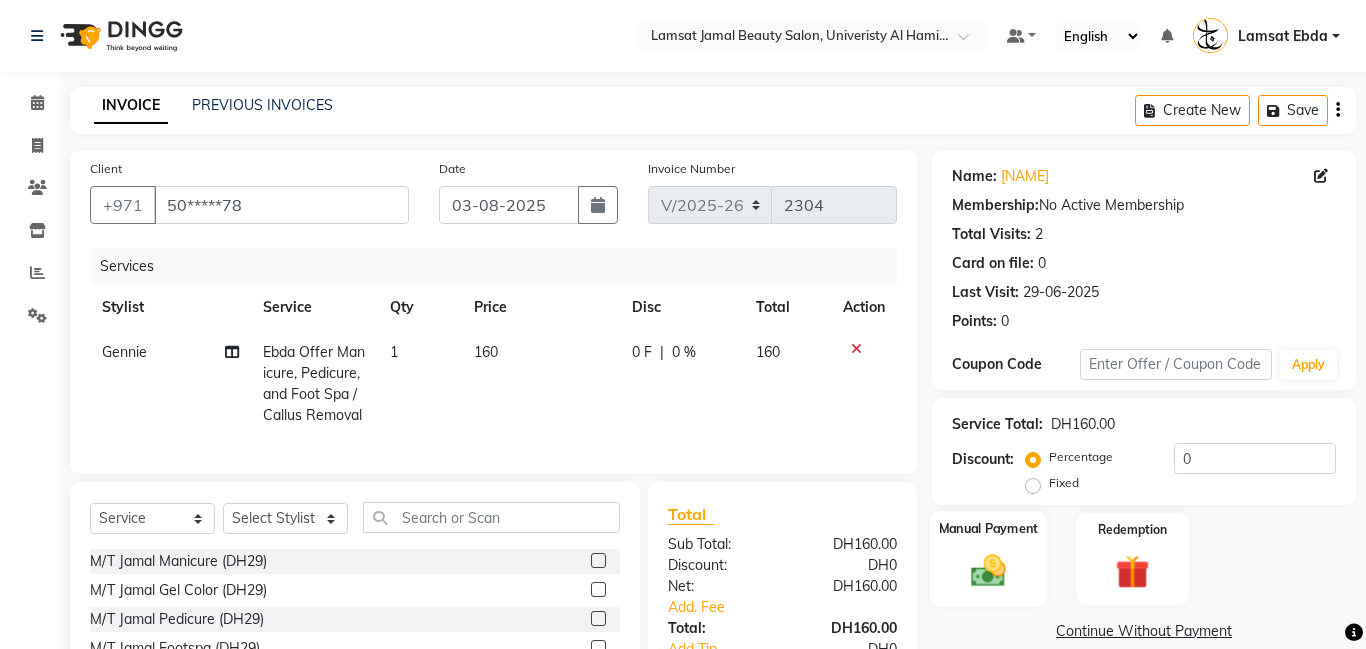 scroll, scrollTop: 158, scrollLeft: 0, axis: vertical 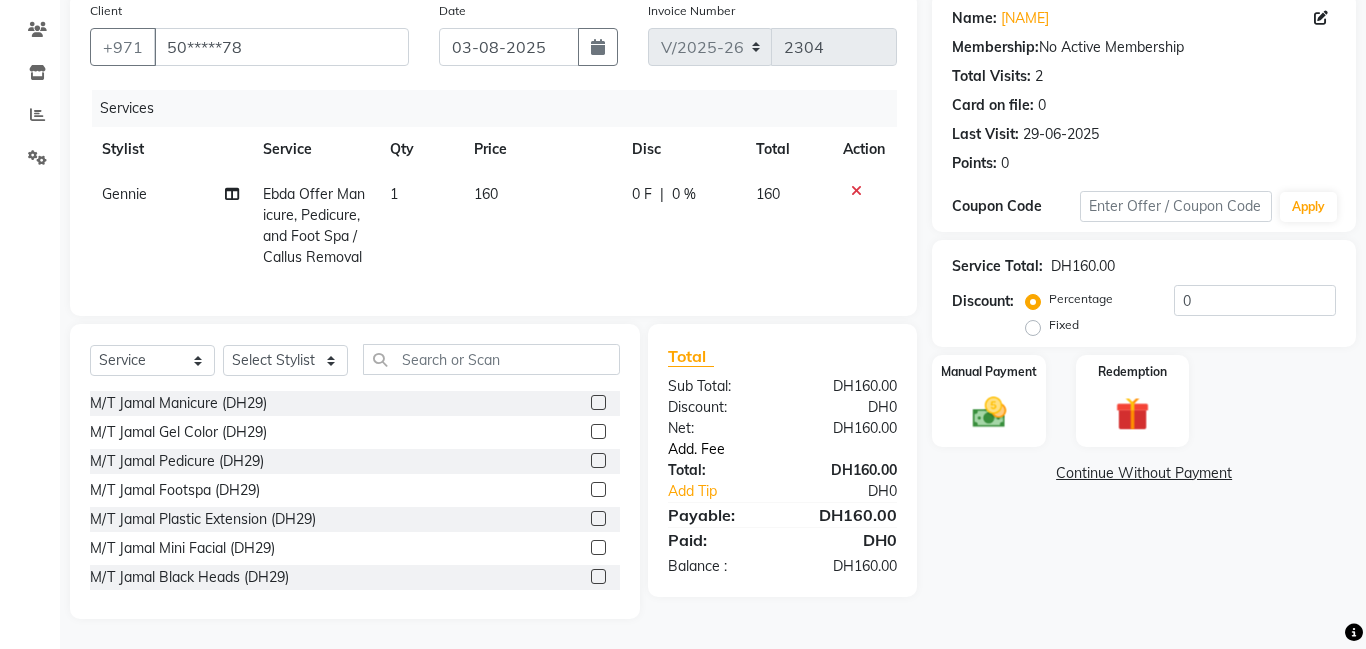 click on "Add. Fee" 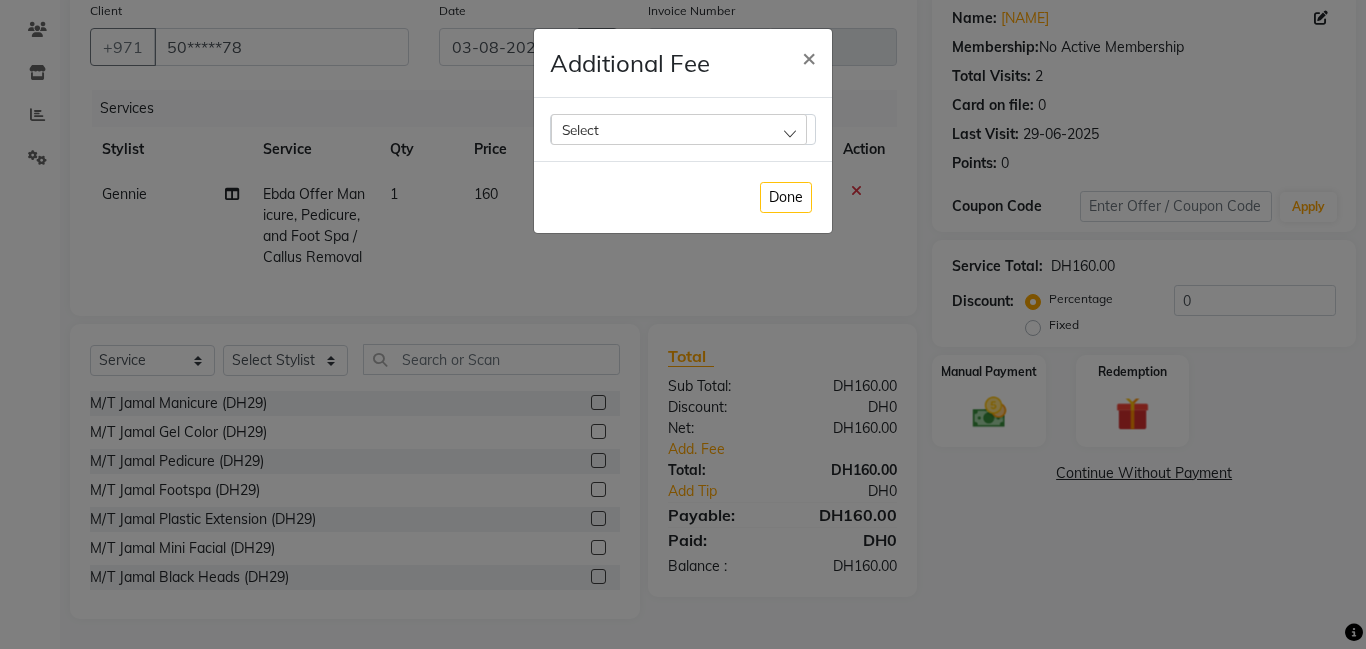 click on "Select" 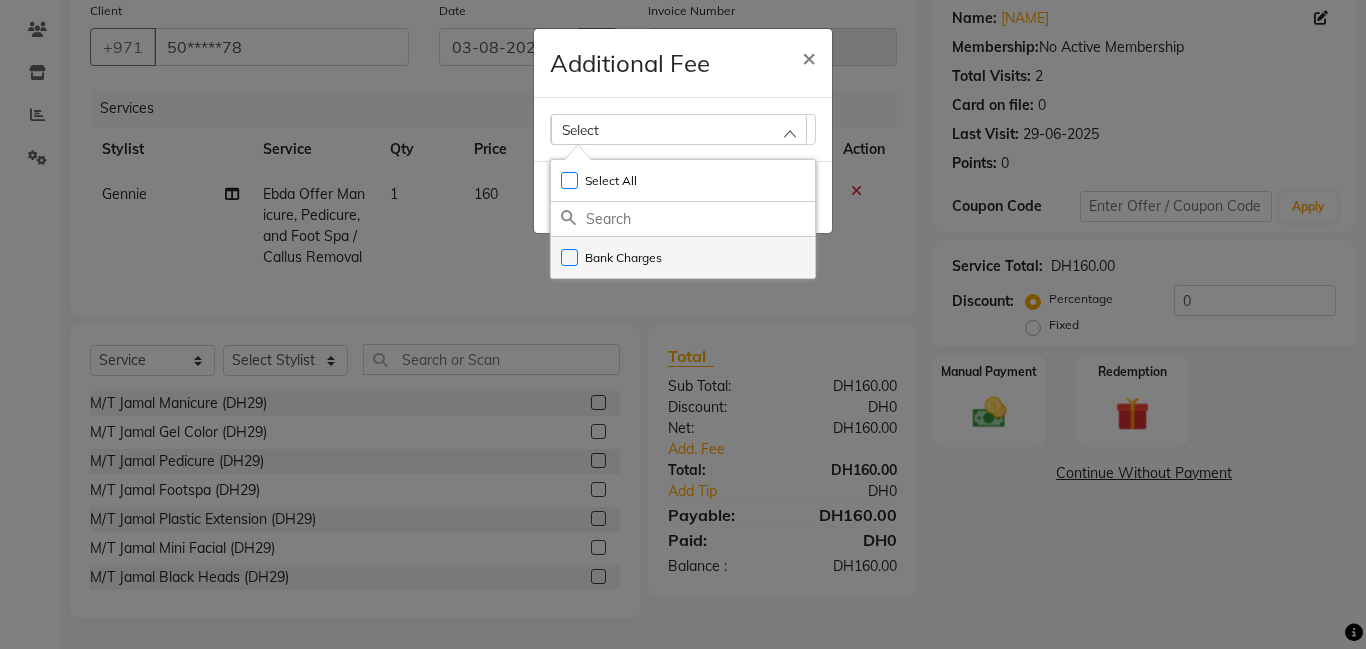 click on "Bank Charges" 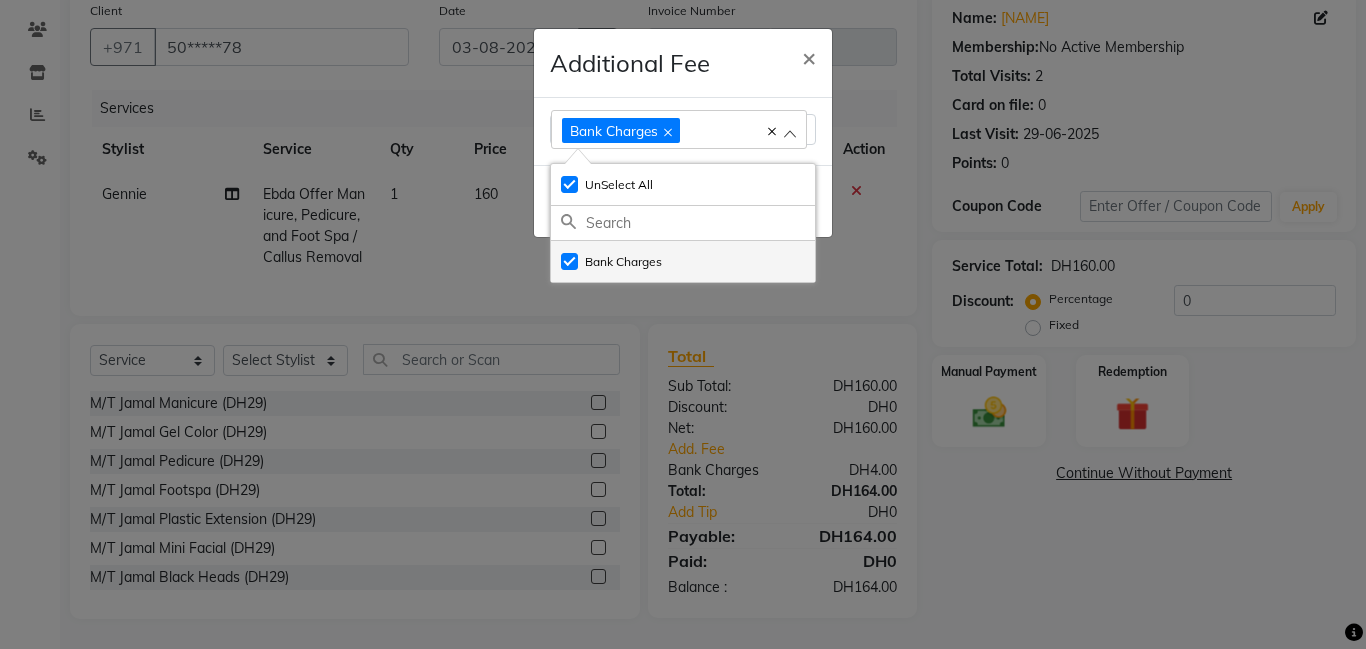 checkbox on "true" 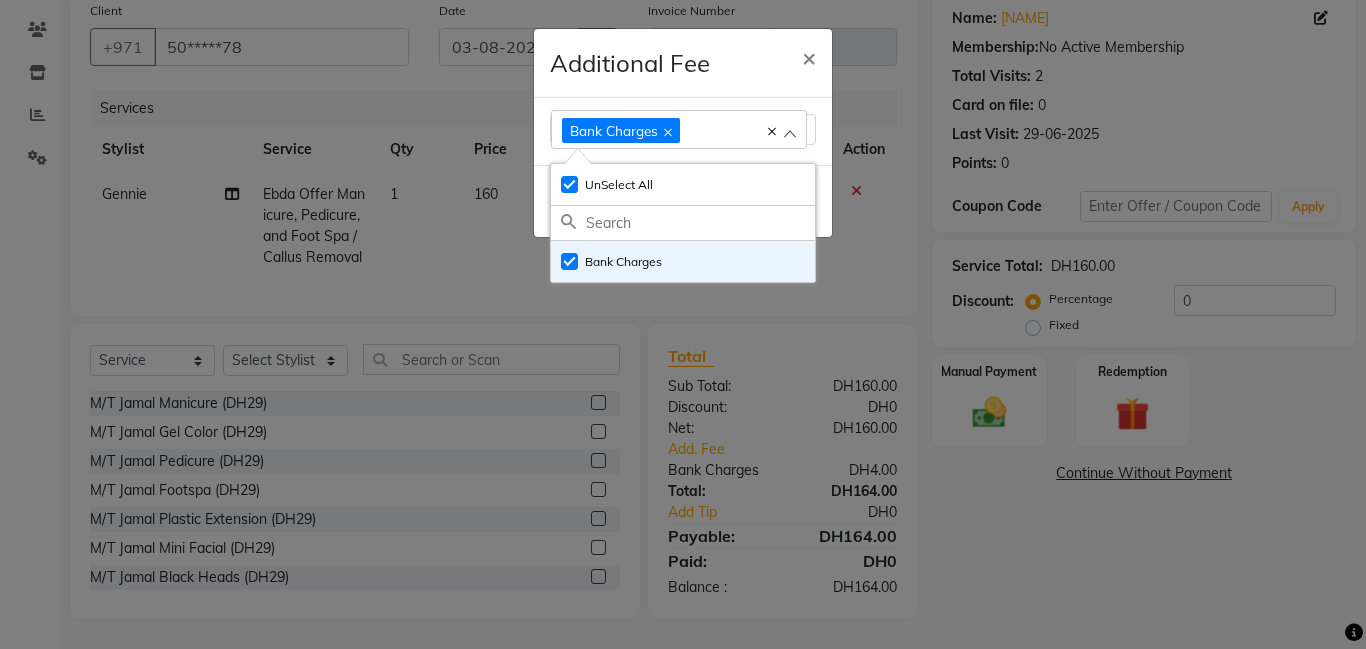 click on "Additional Fee × Bank Charges Select All UnSelect All Bank Charges Done" 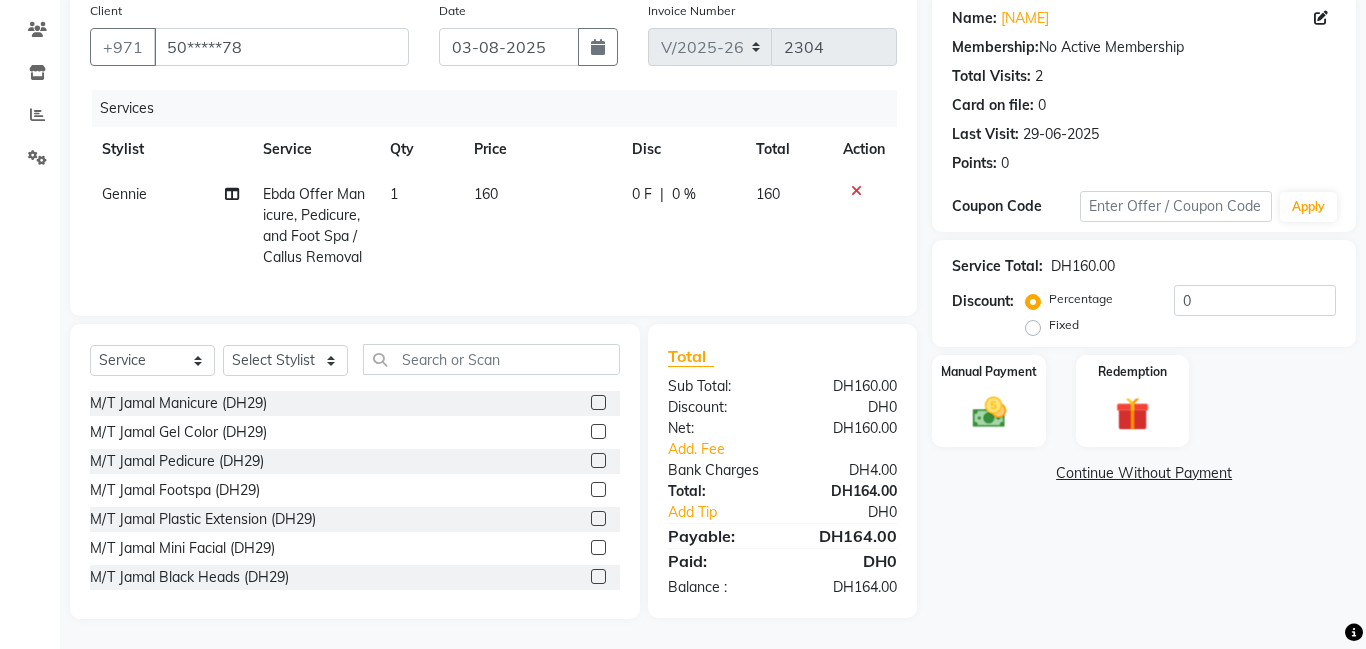 click on "Additional Fee × Bank Charges Select All UnSelect All Bank Charges Done" 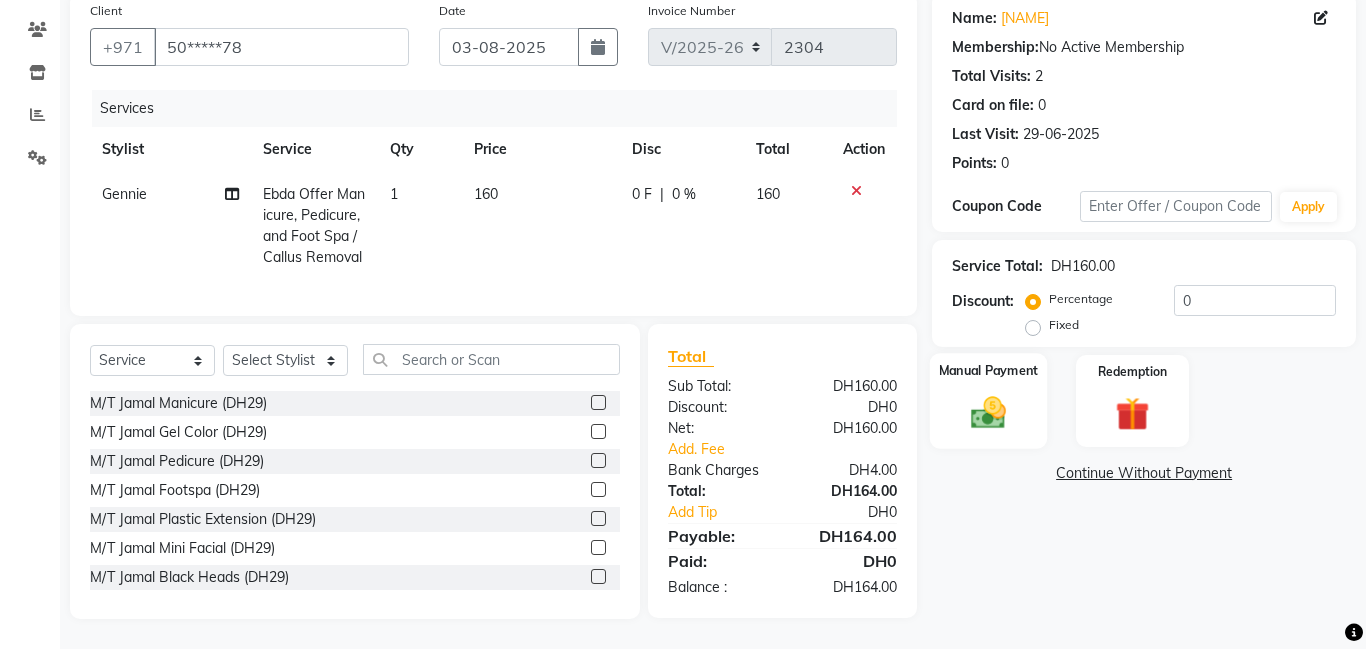 click on "Manual Payment" 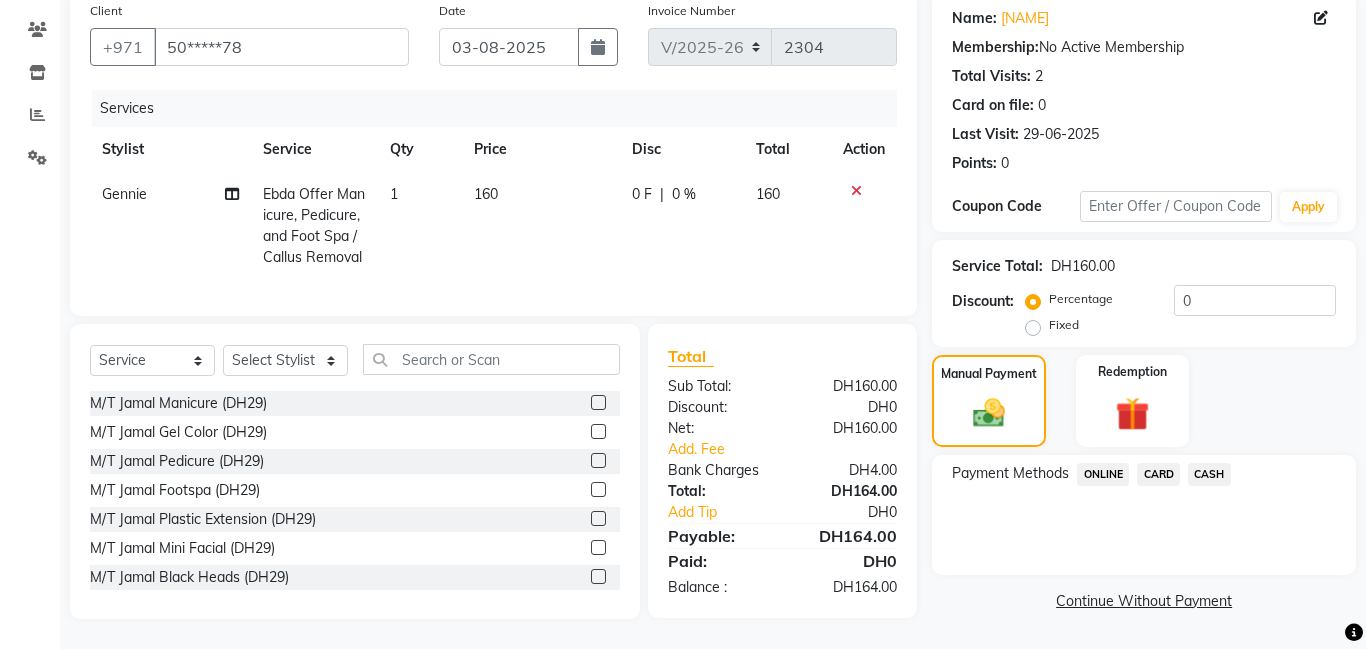 click on "CARD" 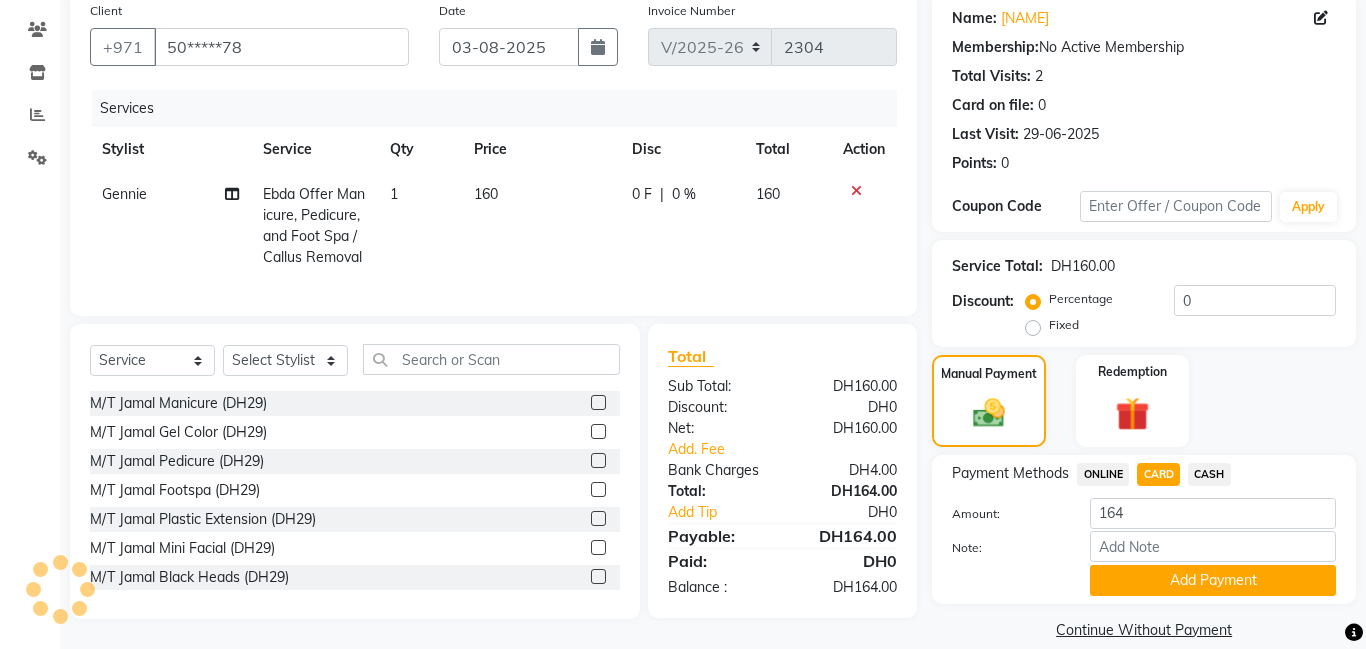 scroll, scrollTop: 184, scrollLeft: 0, axis: vertical 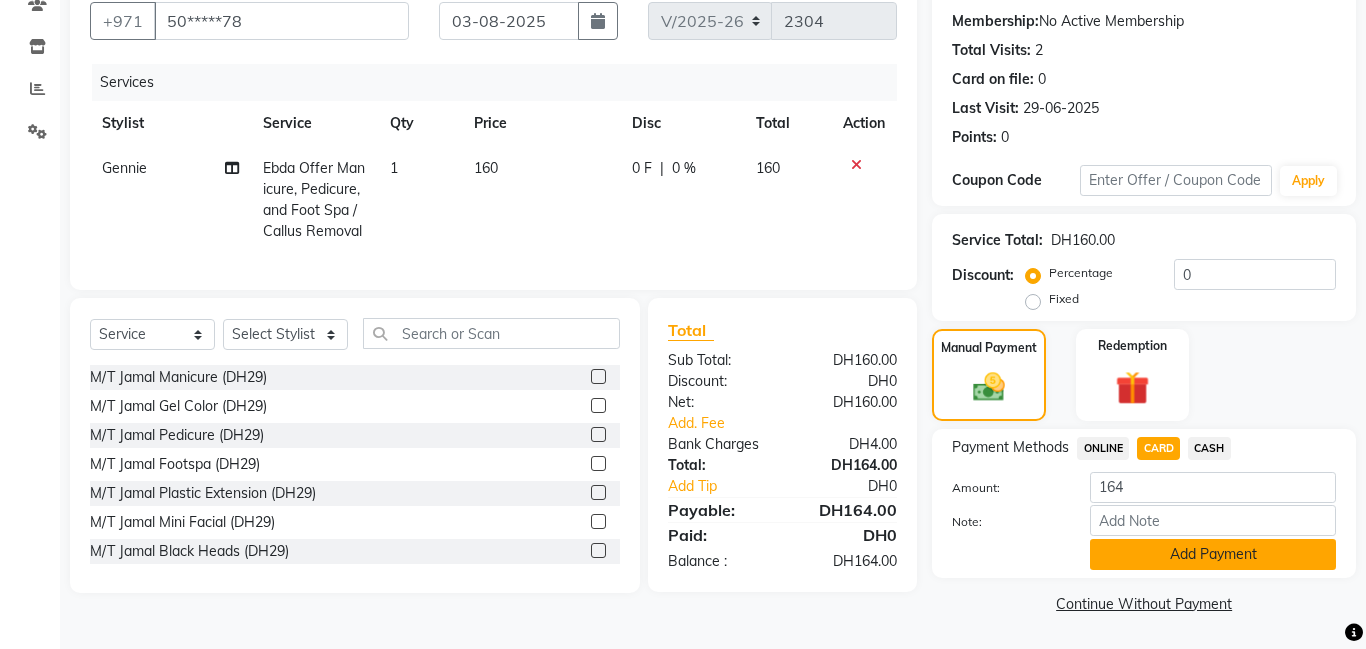 click on "Add Payment" 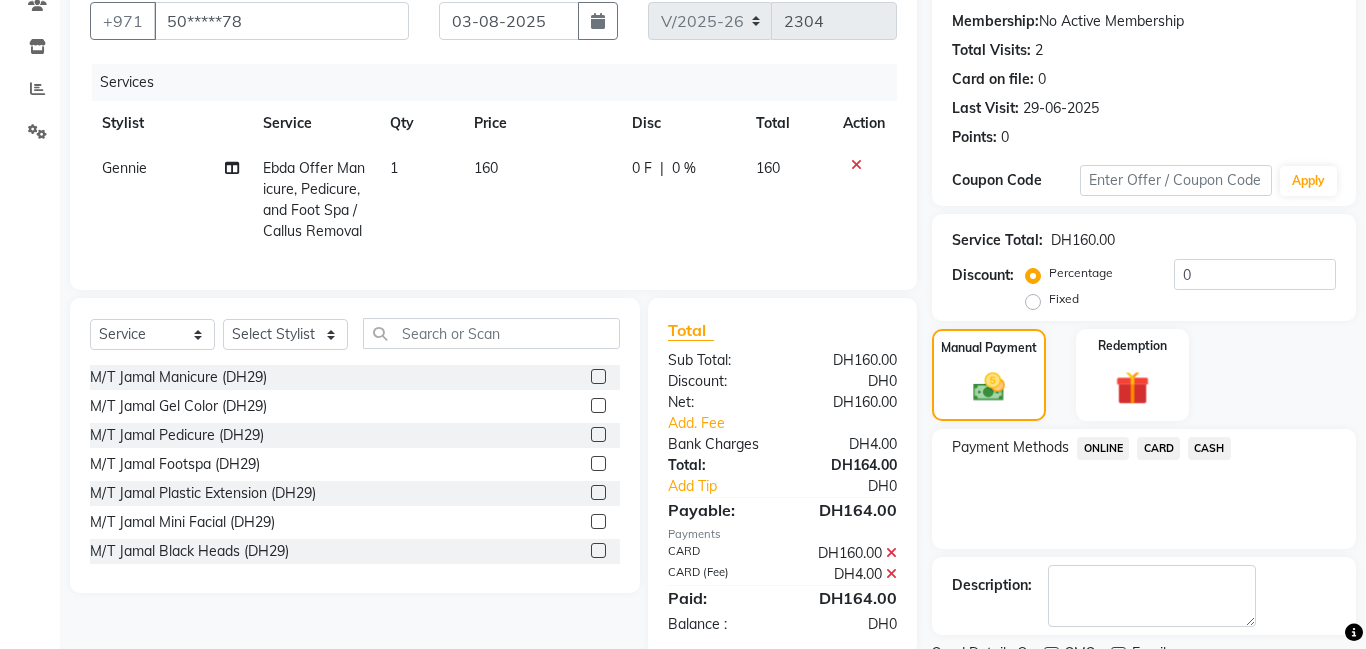 scroll, scrollTop: 268, scrollLeft: 0, axis: vertical 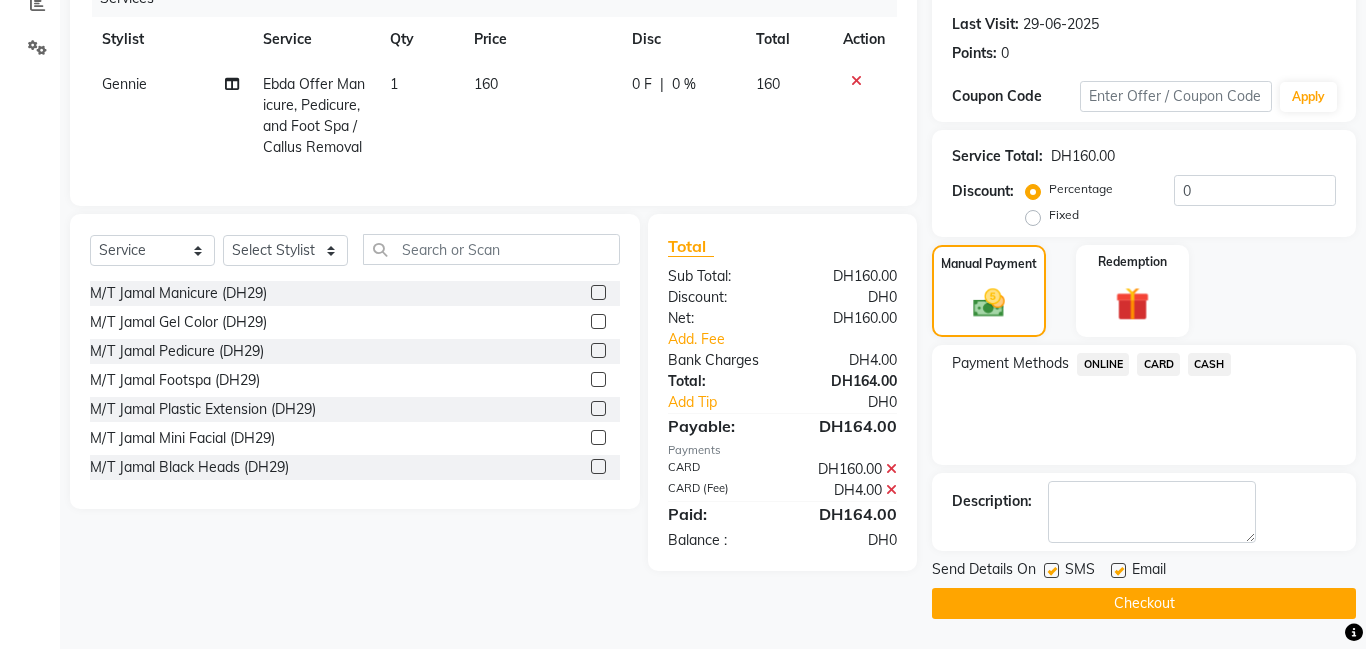 click on "Checkout" 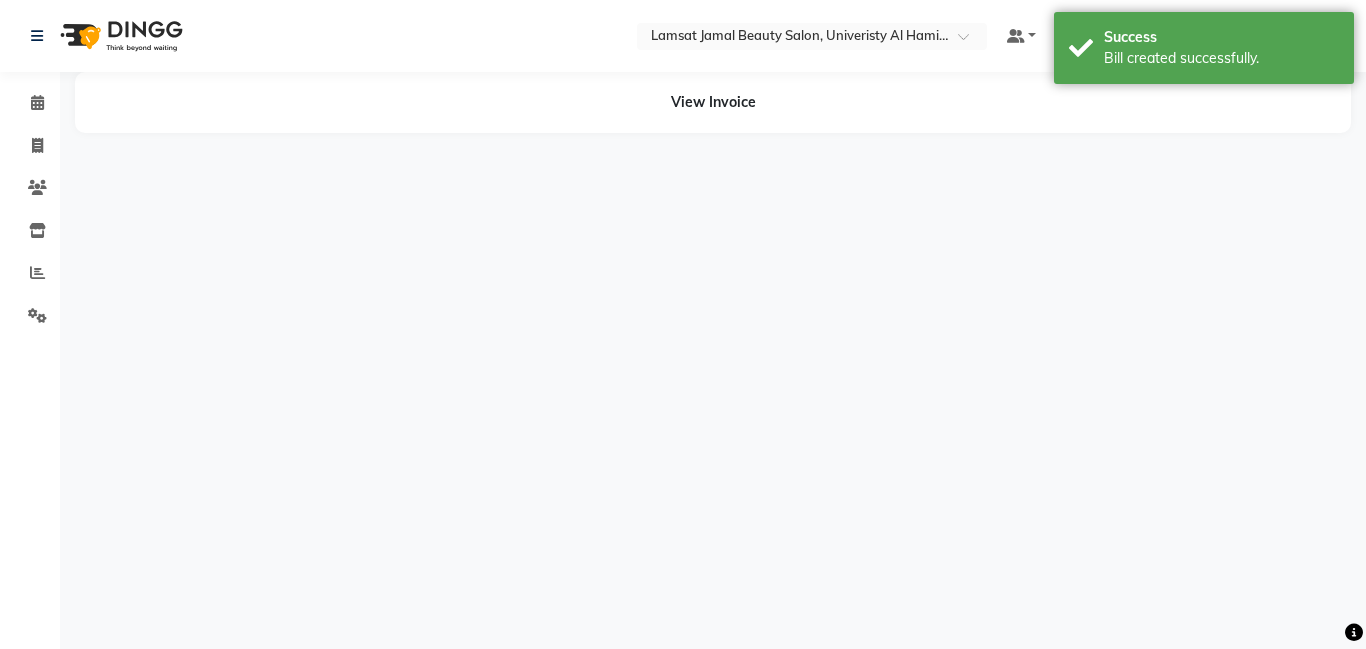 scroll, scrollTop: 0, scrollLeft: 0, axis: both 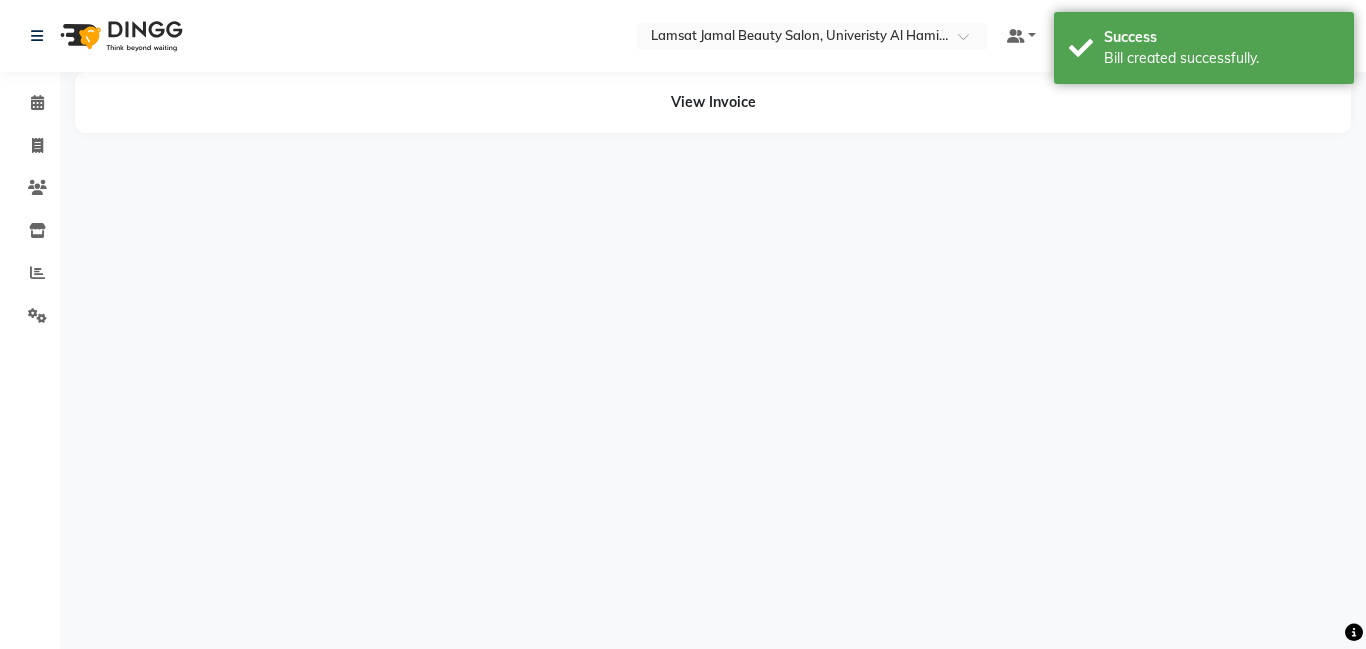 select on "[PHONE]" 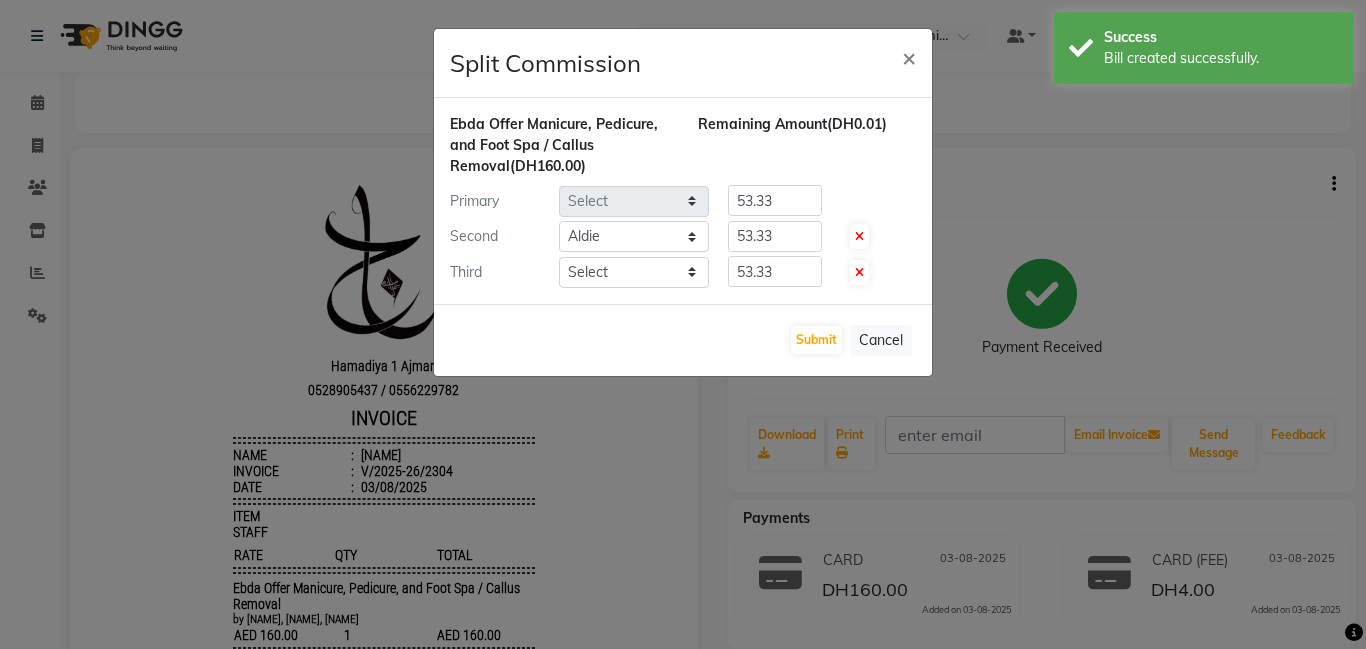 scroll, scrollTop: 0, scrollLeft: 0, axis: both 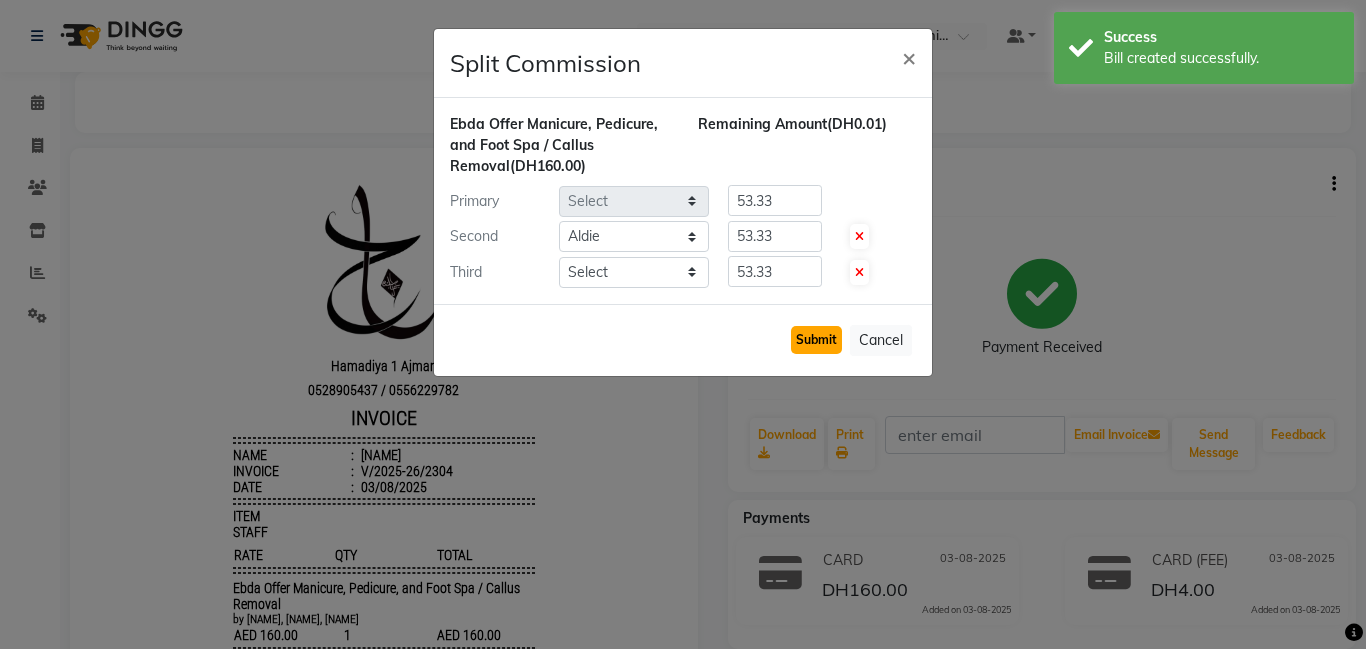 click on "Submit" 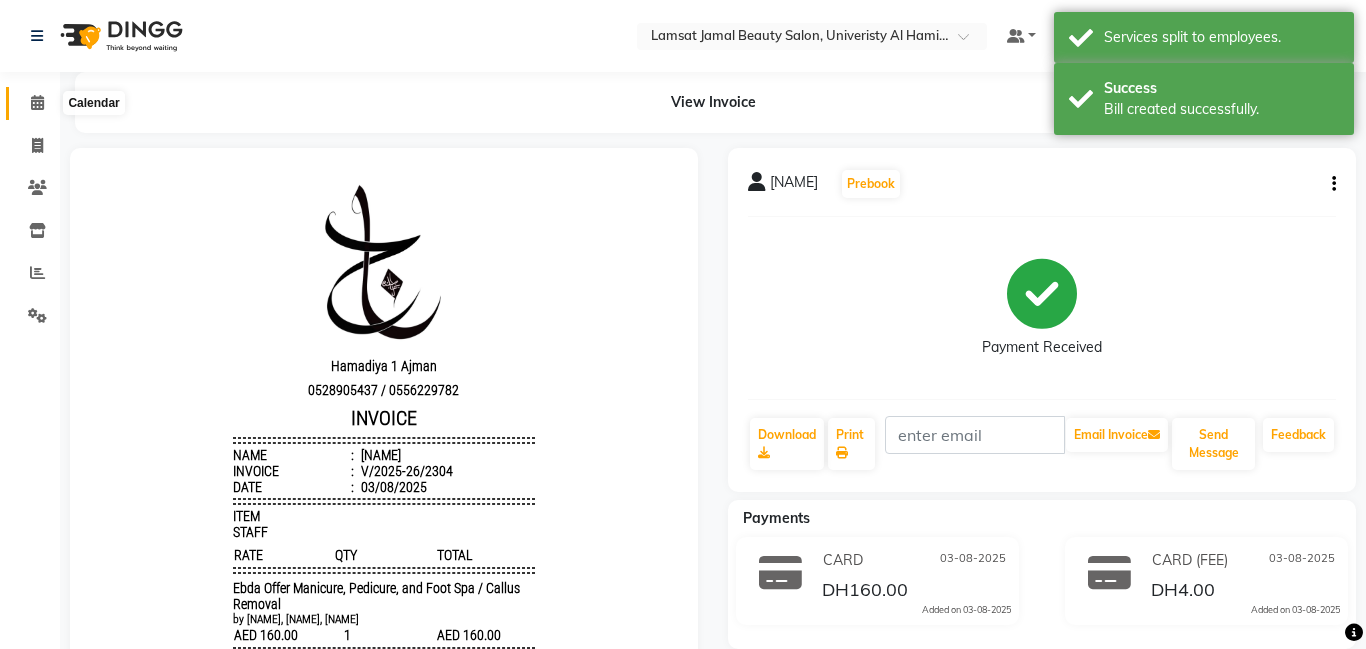 click 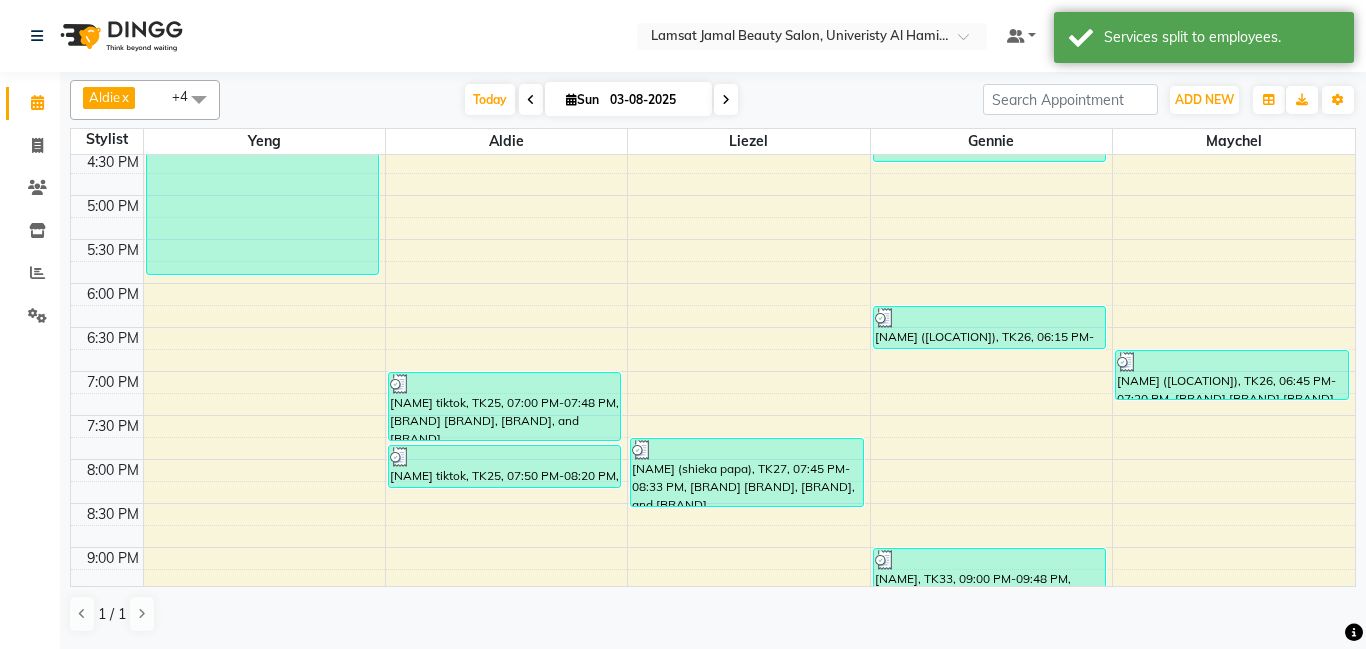 scroll, scrollTop: 899, scrollLeft: 0, axis: vertical 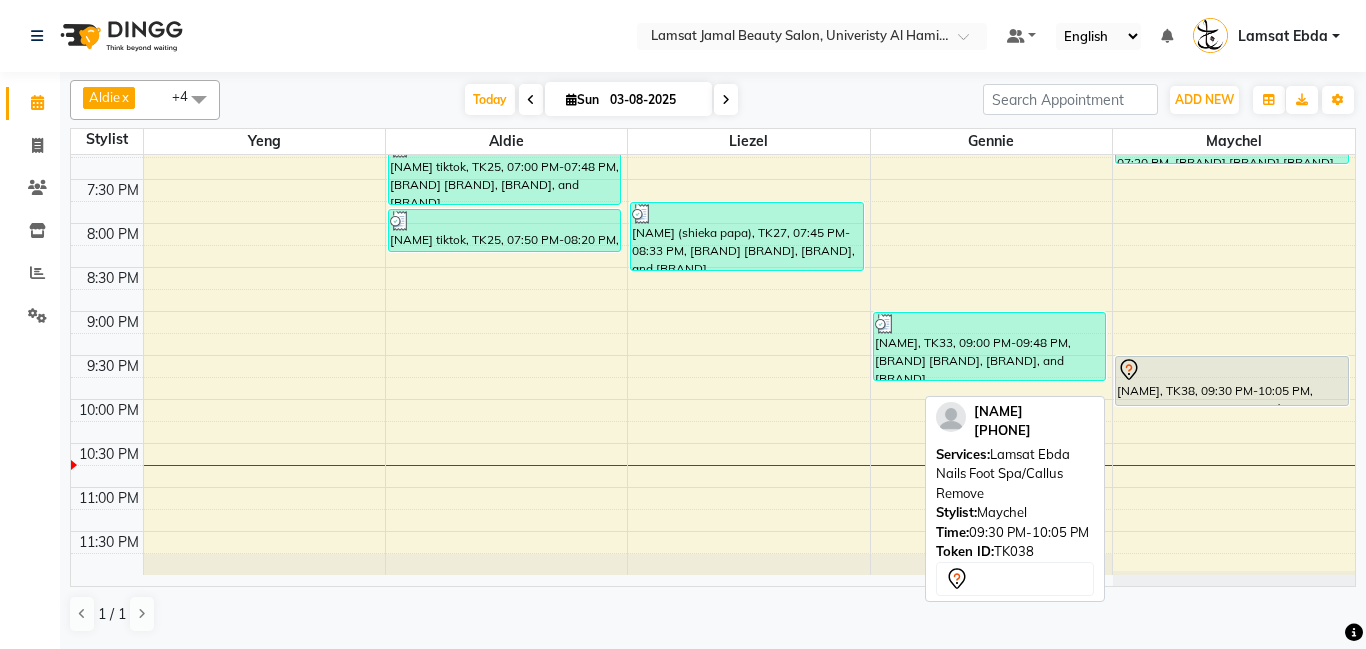 click at bounding box center [1232, 370] 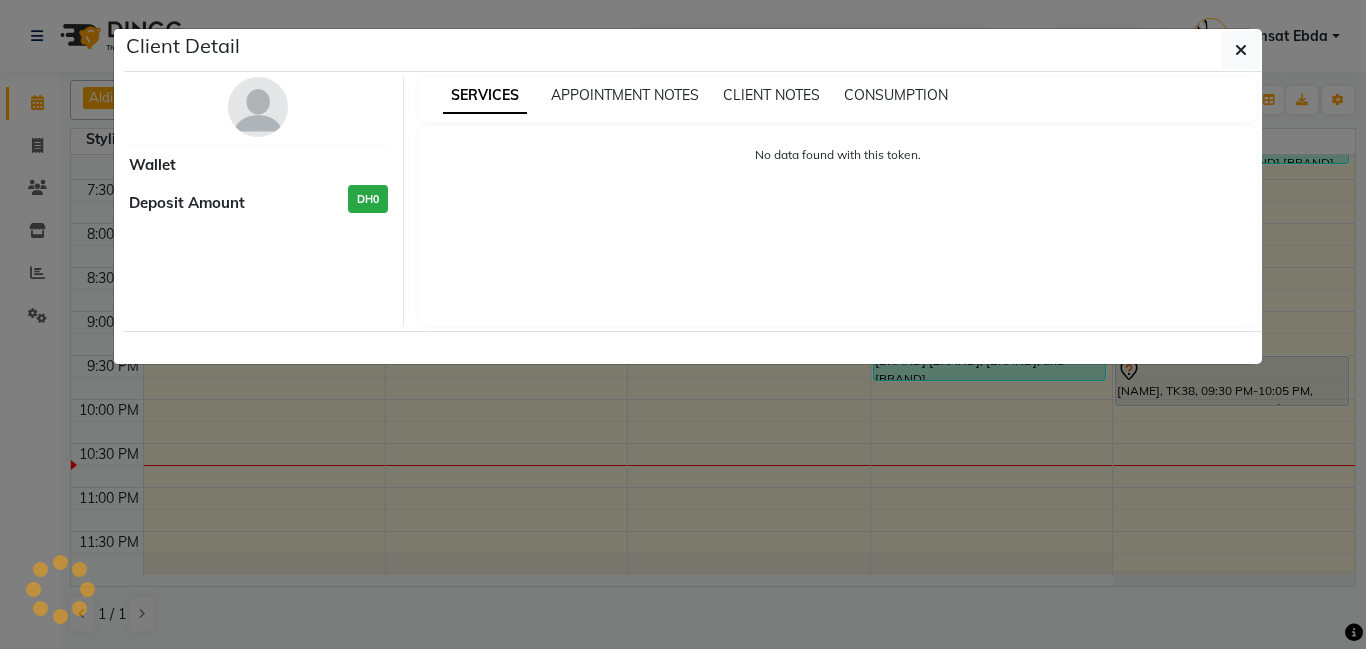 select on "7" 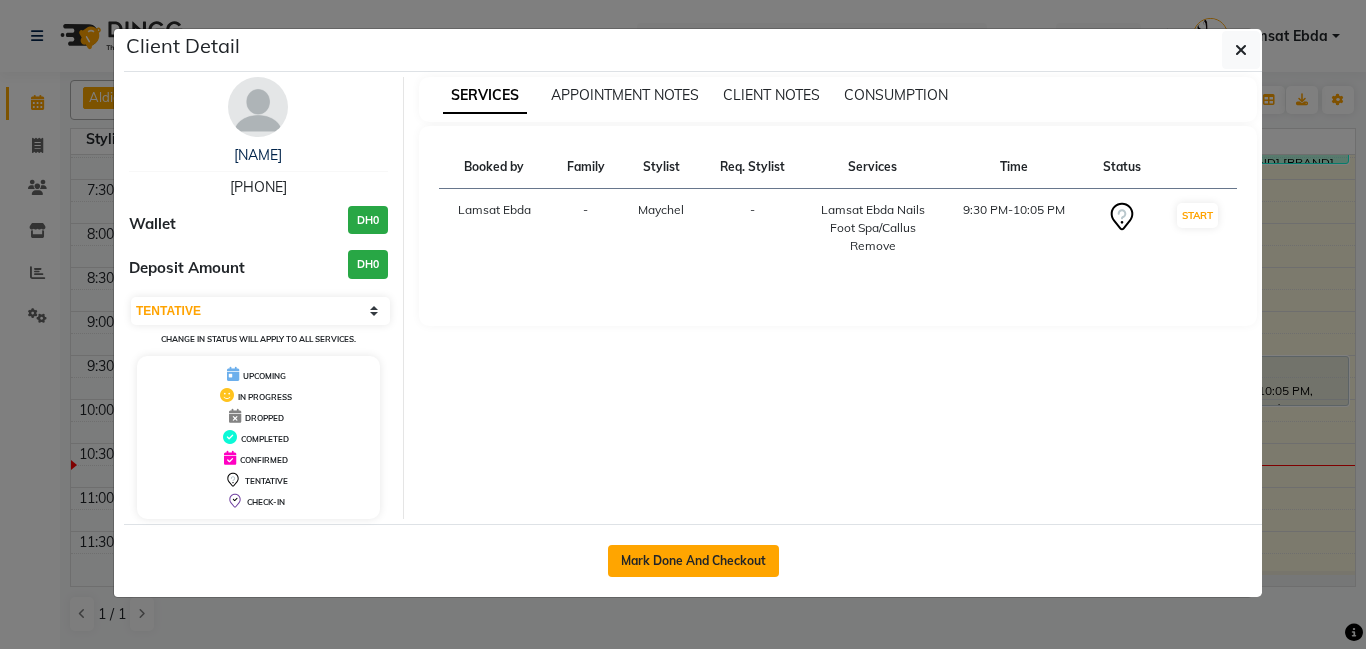 click on "Mark Done And Checkout" 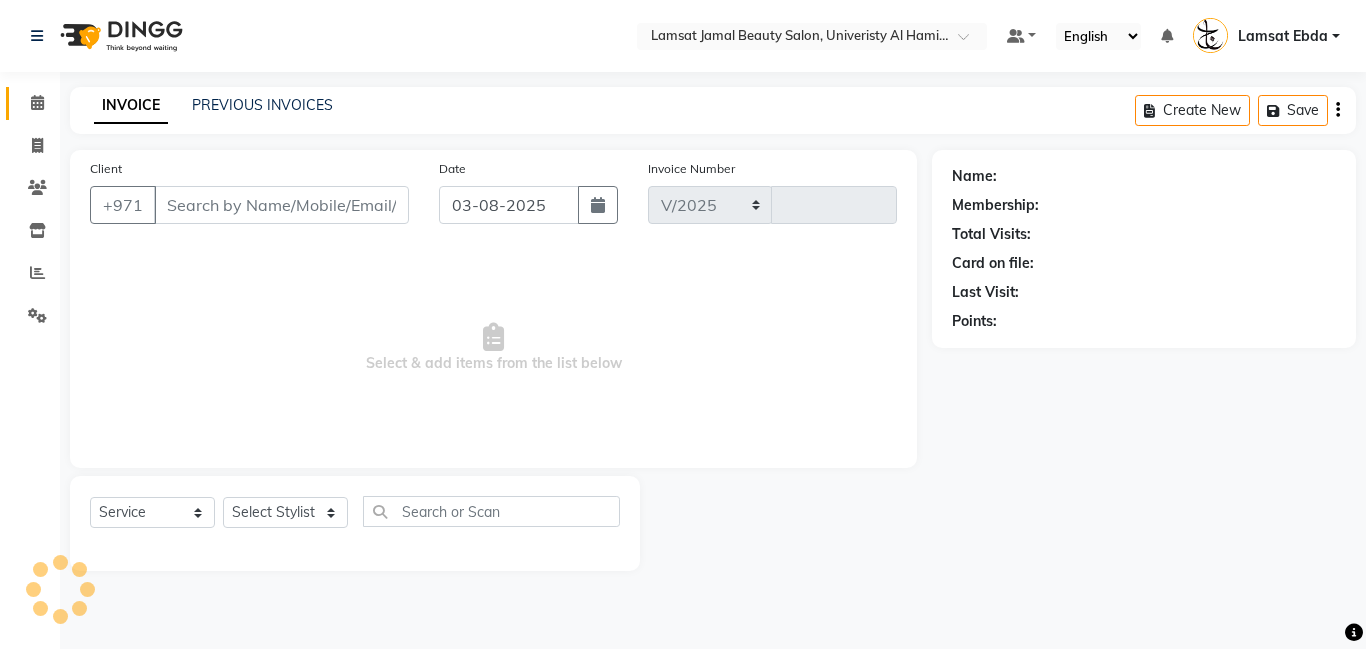 select on "8294" 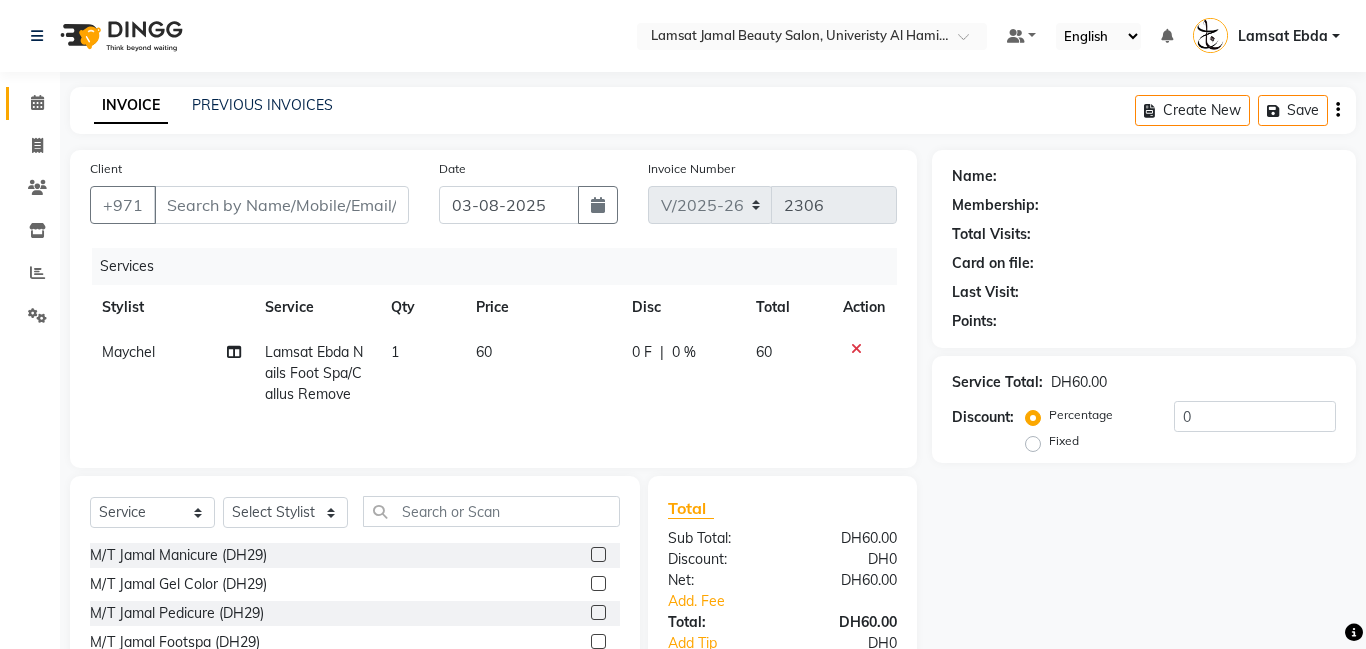 type on "56*****63" 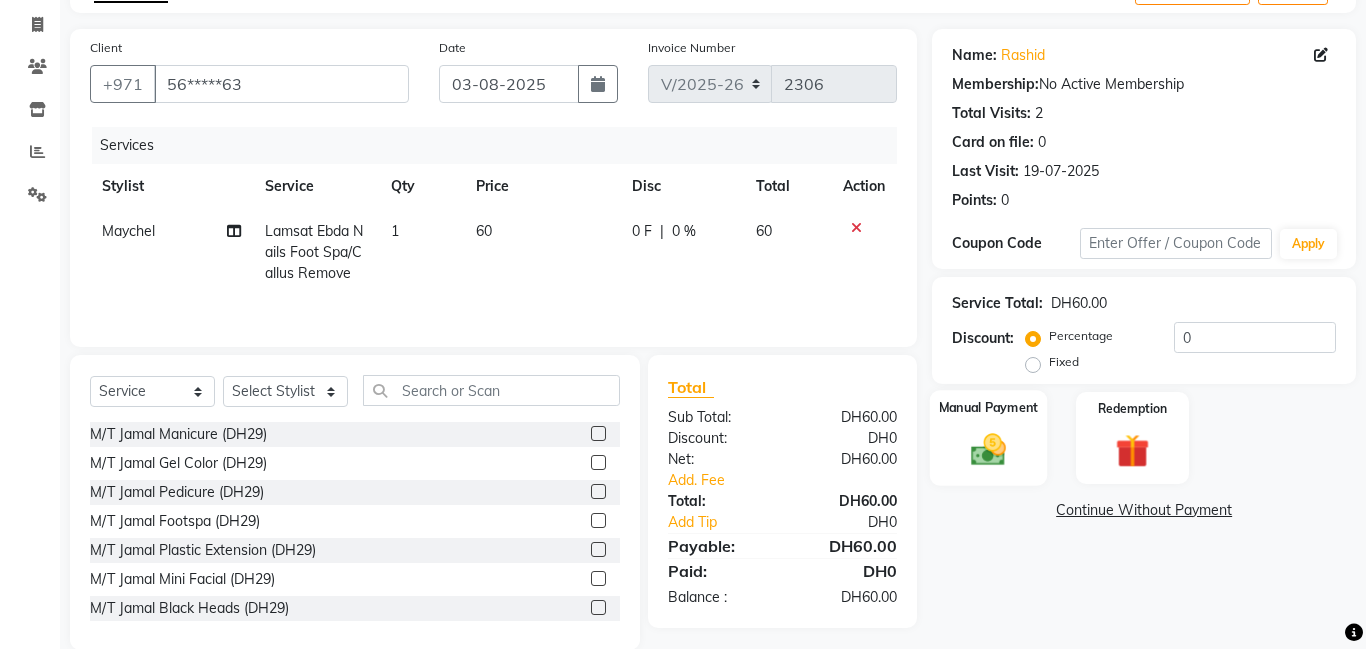 scroll, scrollTop: 152, scrollLeft: 0, axis: vertical 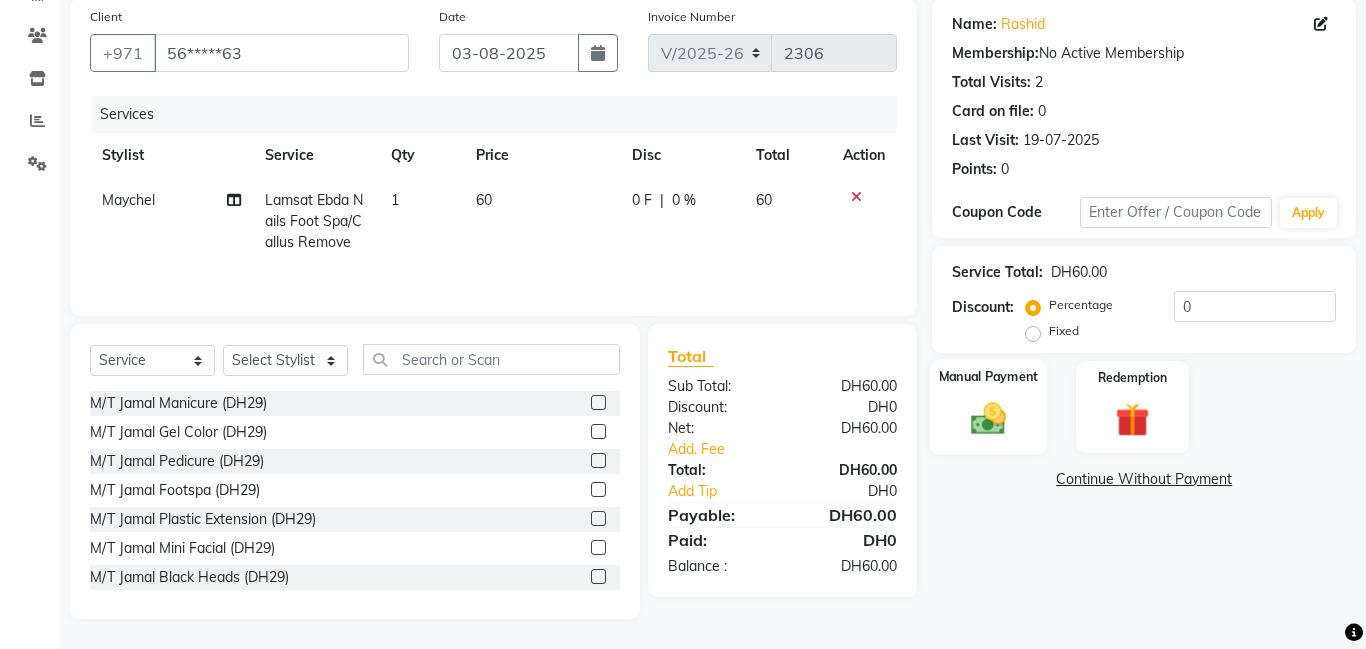 click on "Manual Payment" 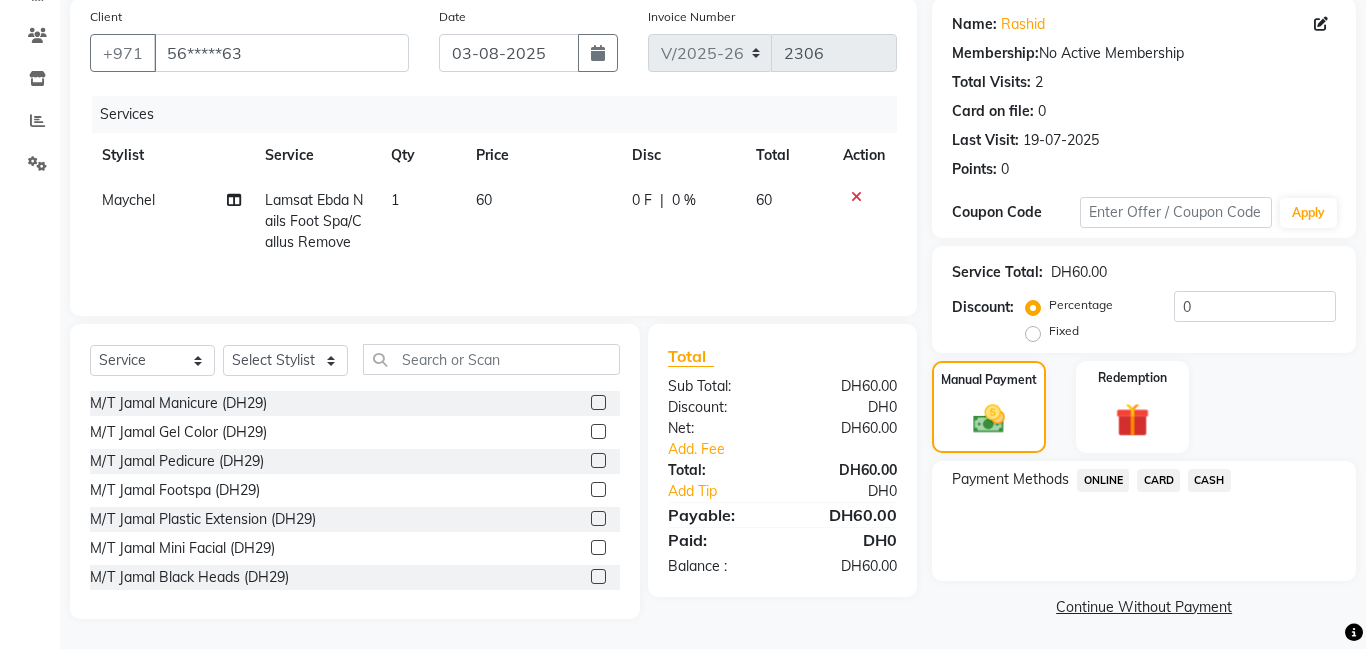 click on "CASH" 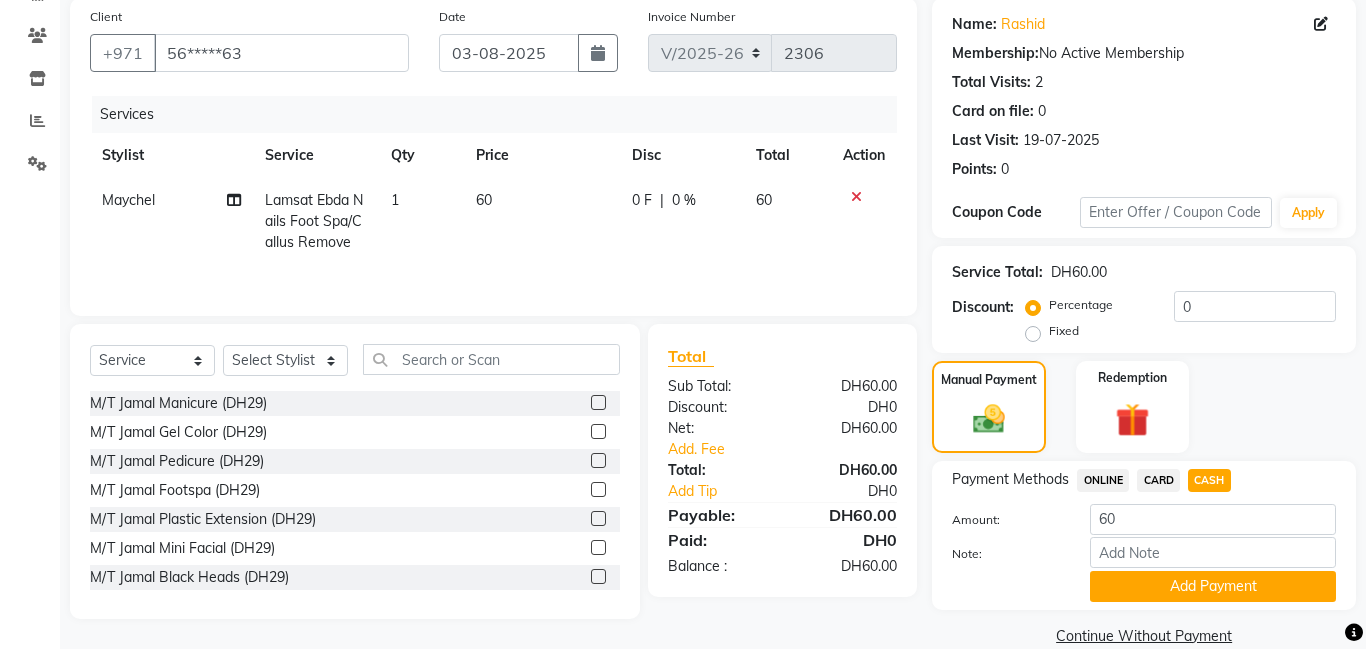 scroll, scrollTop: 184, scrollLeft: 0, axis: vertical 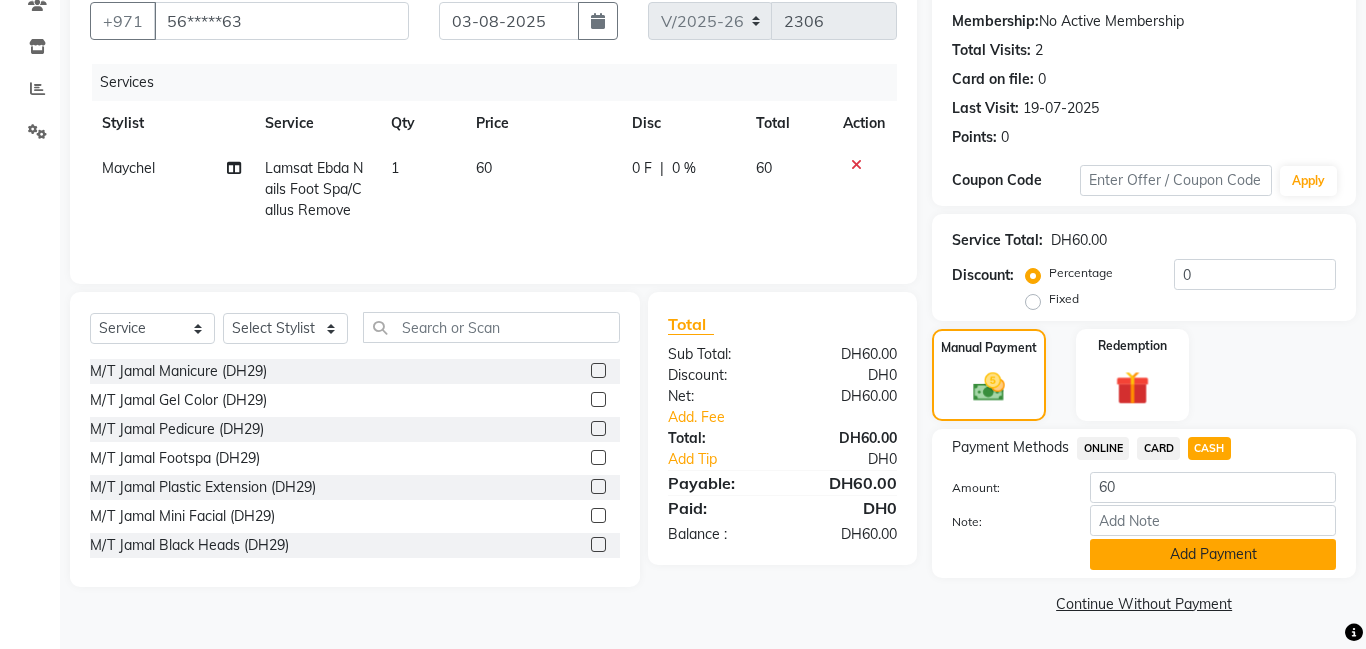 click on "Add Payment" 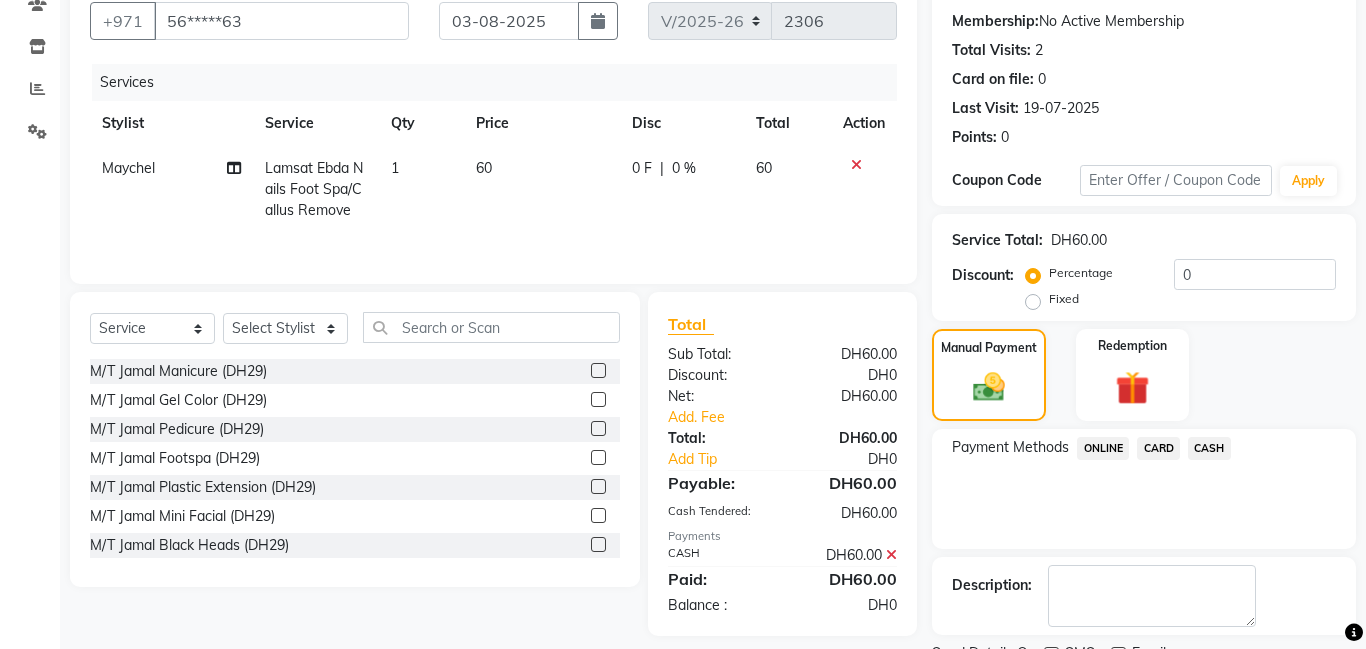 scroll, scrollTop: 268, scrollLeft: 0, axis: vertical 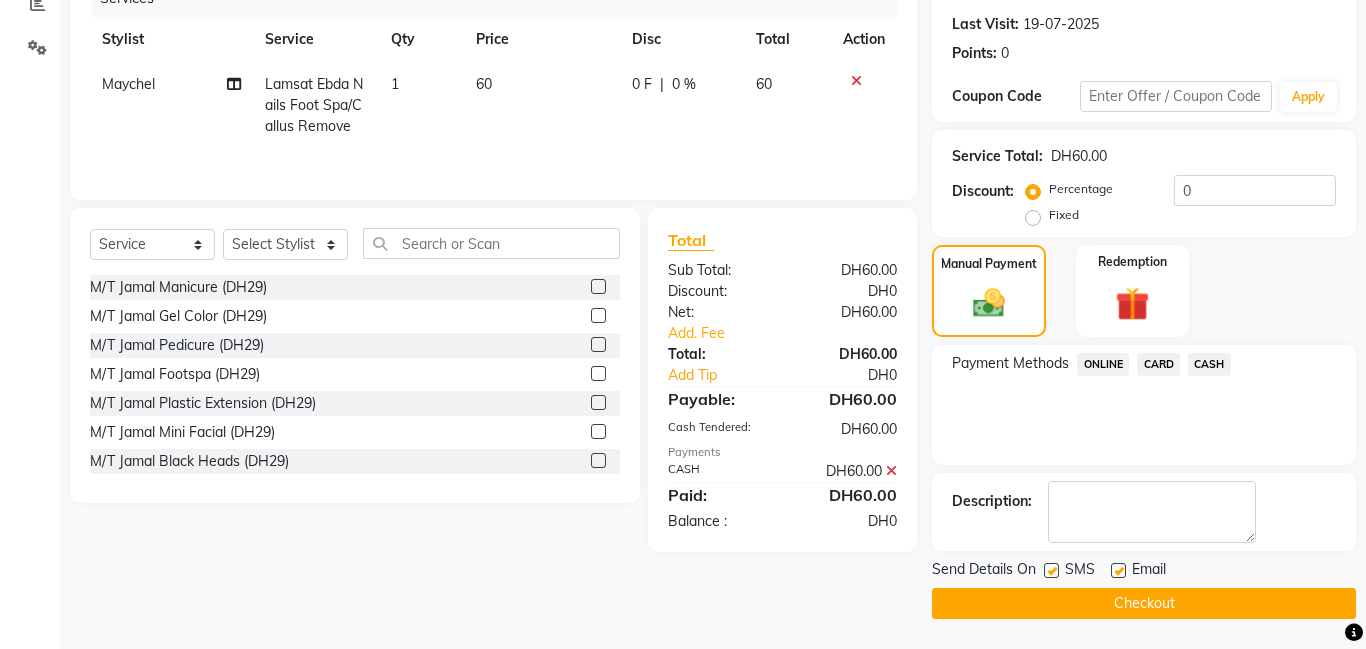 click on "Checkout" 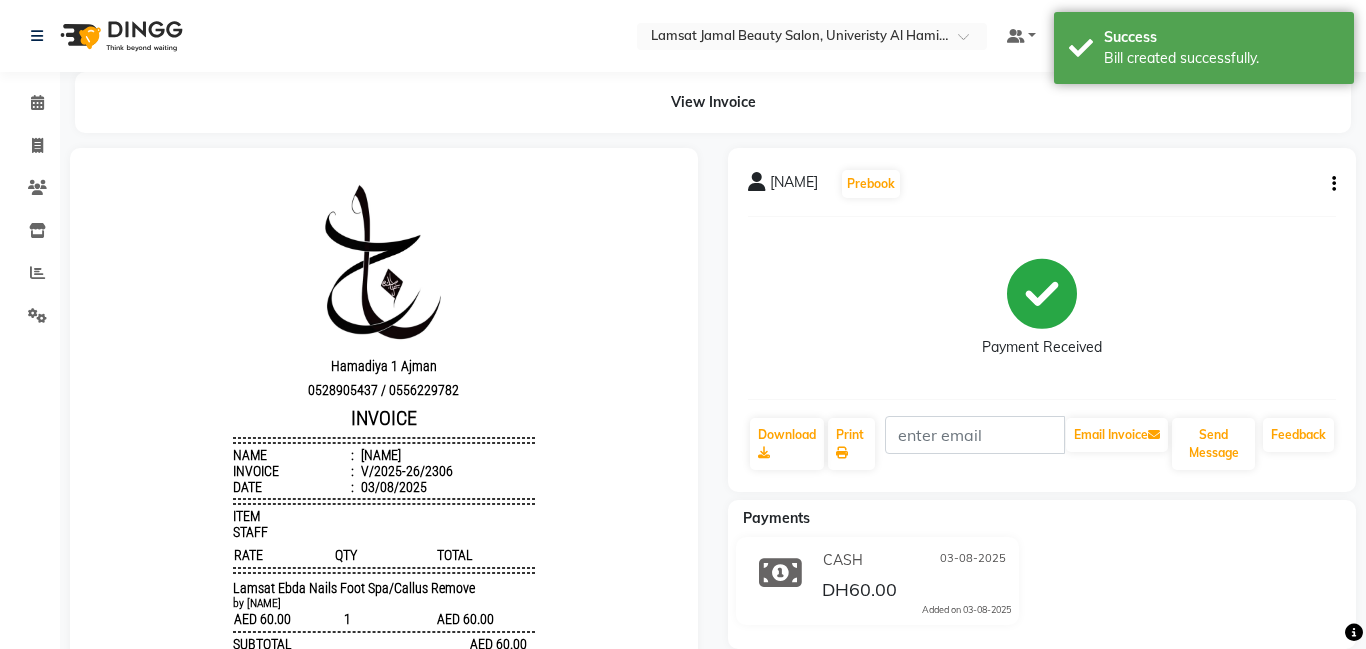 scroll, scrollTop: 0, scrollLeft: 0, axis: both 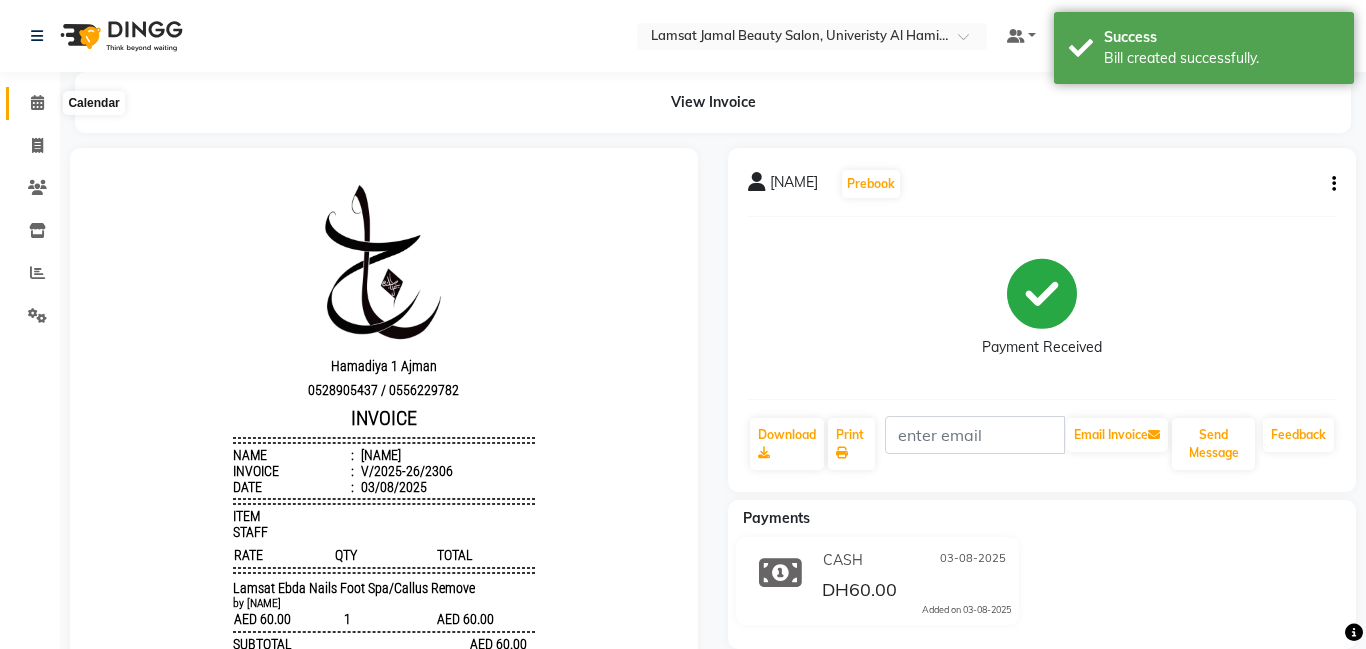 click 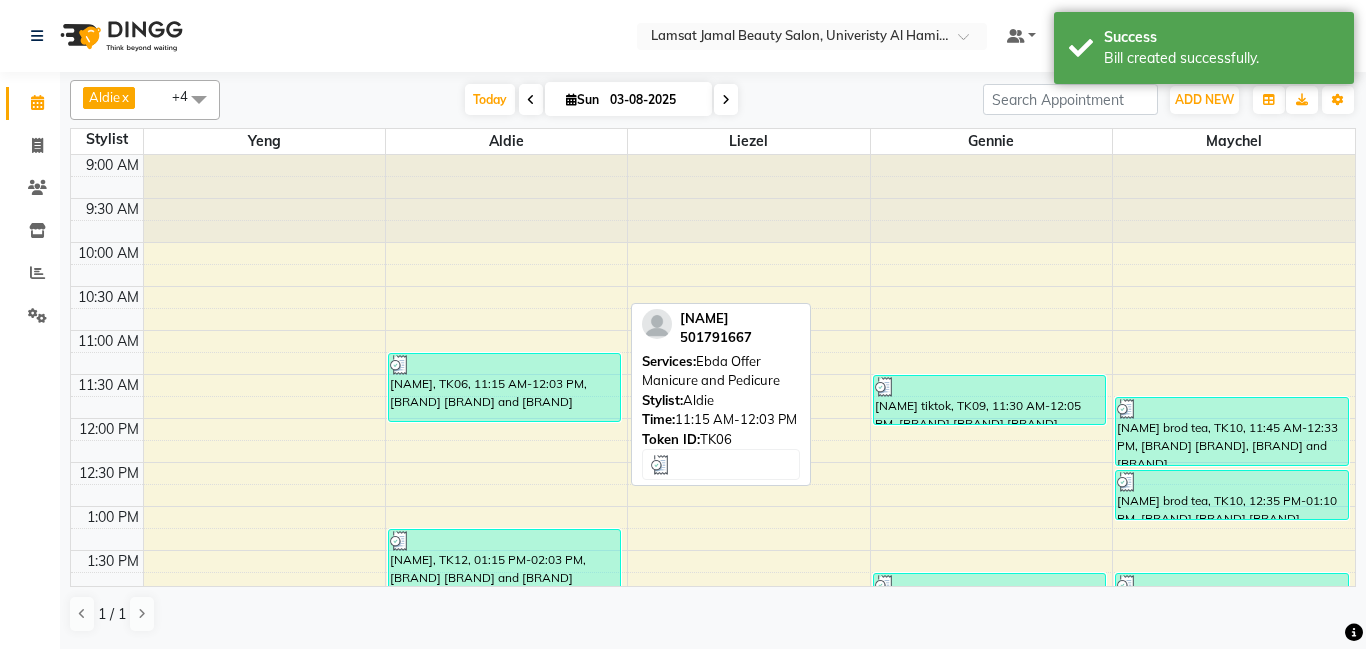 scroll, scrollTop: 899, scrollLeft: 0, axis: vertical 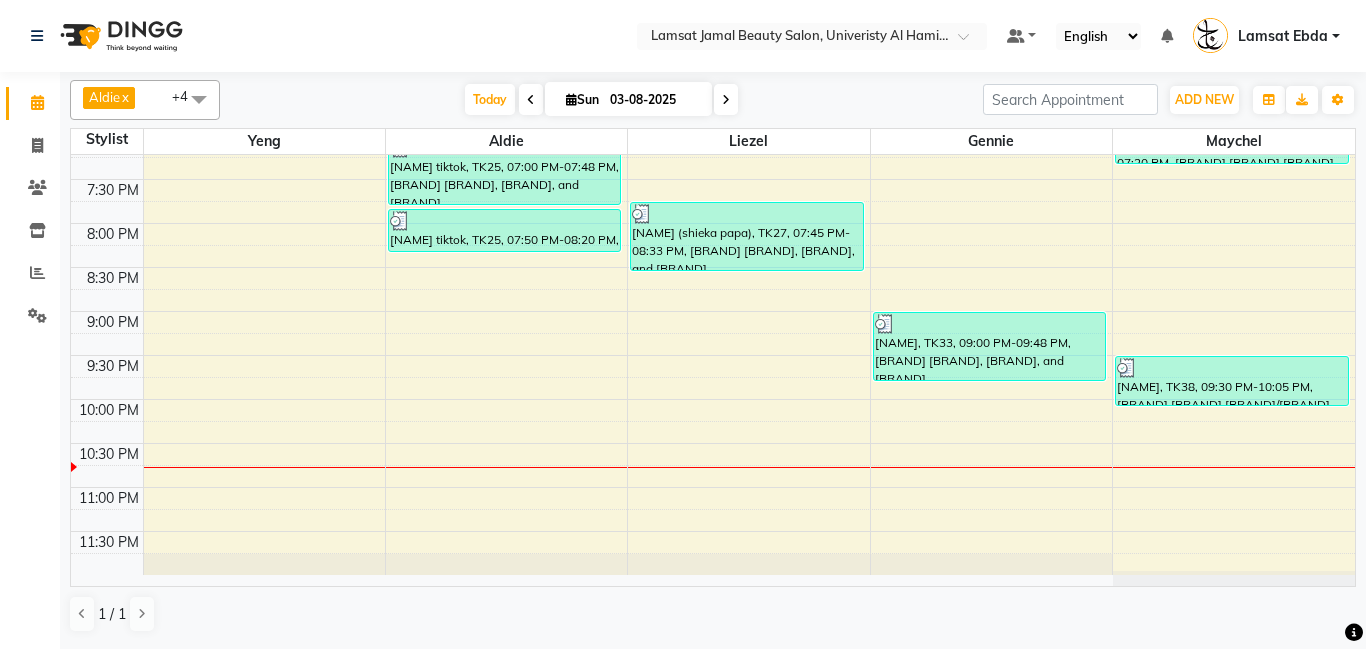 click on "9:00 AM 9:30 AM 10:00 AM 10:30 AM 11:00 AM 11:30 AM 12:00 PM 12:30 PM 1:00 PM 1:30 PM 2:00 PM 2:30 PM 3:00 PM 3:30 PM 4:00 PM 4:30 PM 5:00 PM 5:30 PM 6:00 PM 6:30 PM 7:00 PM 7:30 PM 8:00 PM 8:30 PM 9:00 PM 9:30 PM 10:00 PM 10:30 PM 11:00 PM 11:30 PM [BRAND] [NAME], TK28, 03:00 PM-05:55 PM, [BRAND] [BRAND] [BRAND] & [BRAND], [BRAND] [BRAND] [BRAND], [BRAND] [BRAND] [BRAND] [BRAND], [BRAND] [BRAND] [BRAND] [BRAND], [BRAND] [BRAND] [BRAND] [BRAND] [NAME], TK06, 11:15 AM-12:03 PM, [BRAND] [BRAND] and [BRAND] [NAME], TK12, 01:15 PM-02:03 PM, [BRAND] [BRAND] and [BRAND] [NAME] instagram, TK04, 02:35 PM-03:10 PM, [BRAND] [BRAND] [BRAND] (DH180) [NAME] tiktok, TK25, 07:00 PM-07:48 PM, [BRAND] [BRAND], [BRAND], and [BRAND] [NAME] tiktok, TK25, 07:50 PM-08:20 PM, [BRAND] [BRAND] [BRAND] [NAME], TK23, 03:15 PM-04:03 PM, [BRAND] [BRAND] and [BRAND]" at bounding box center [713, -85] 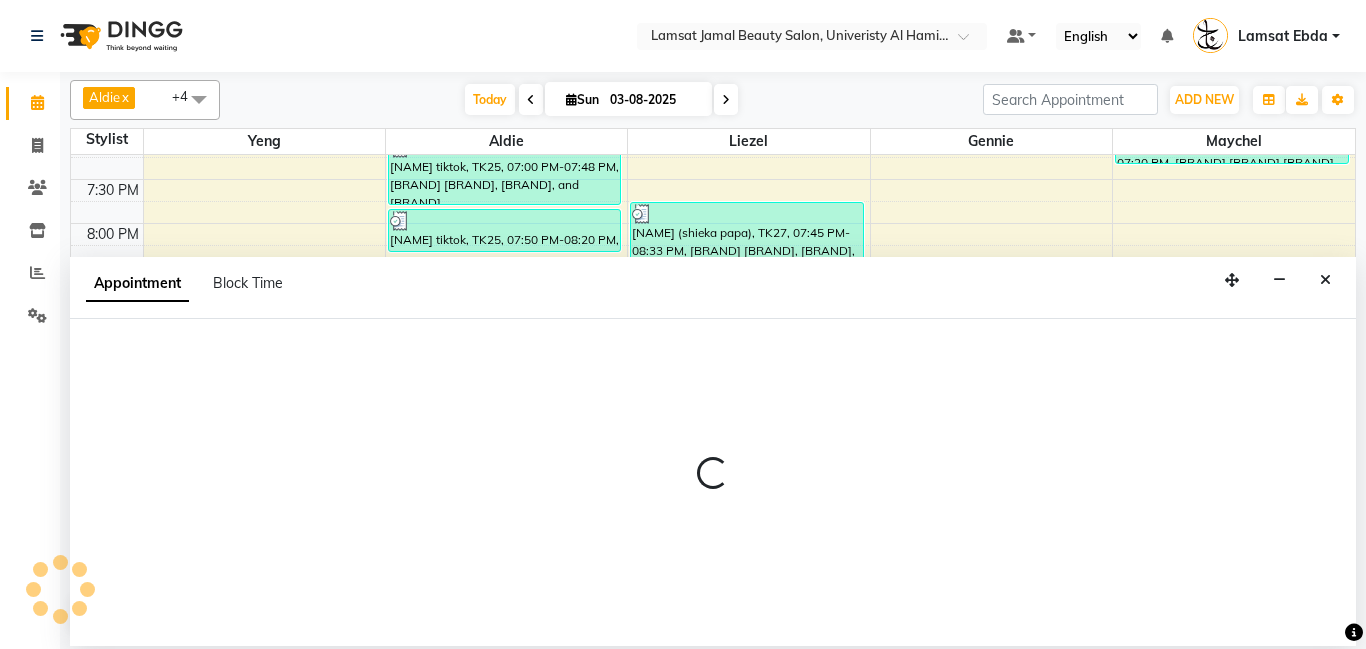 select on "[PHONE]" 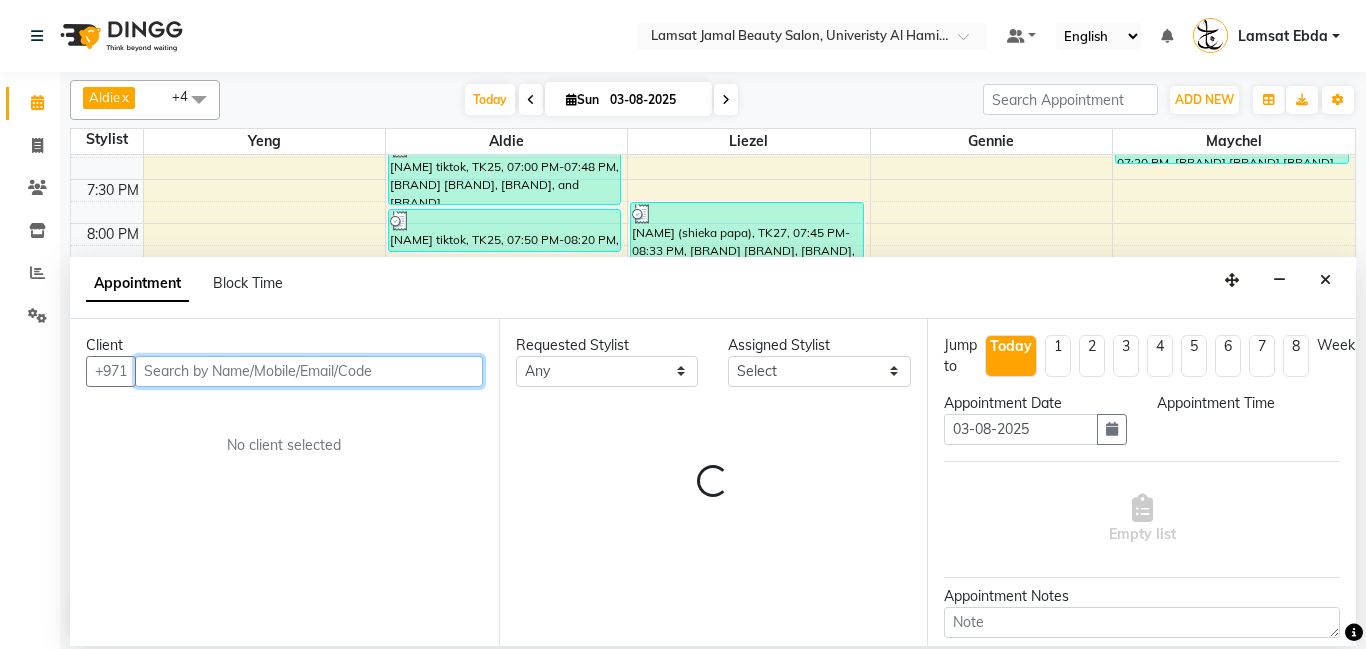 select on "1335" 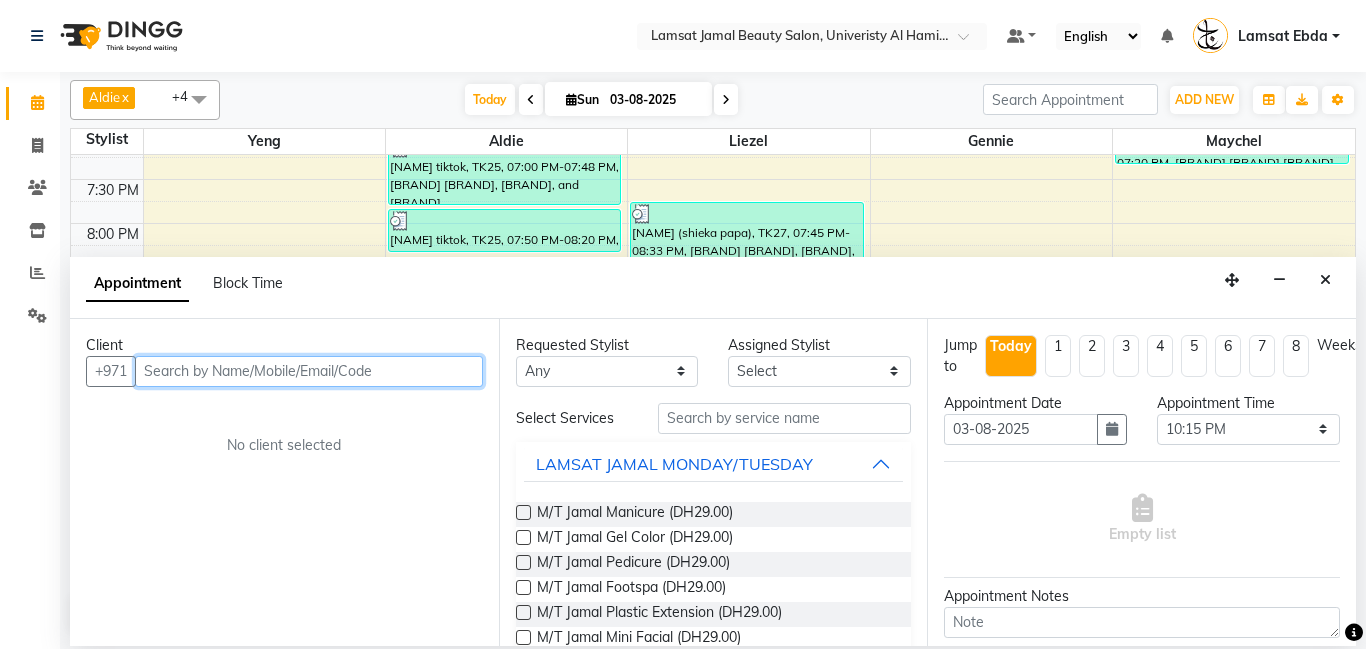 click at bounding box center (309, 371) 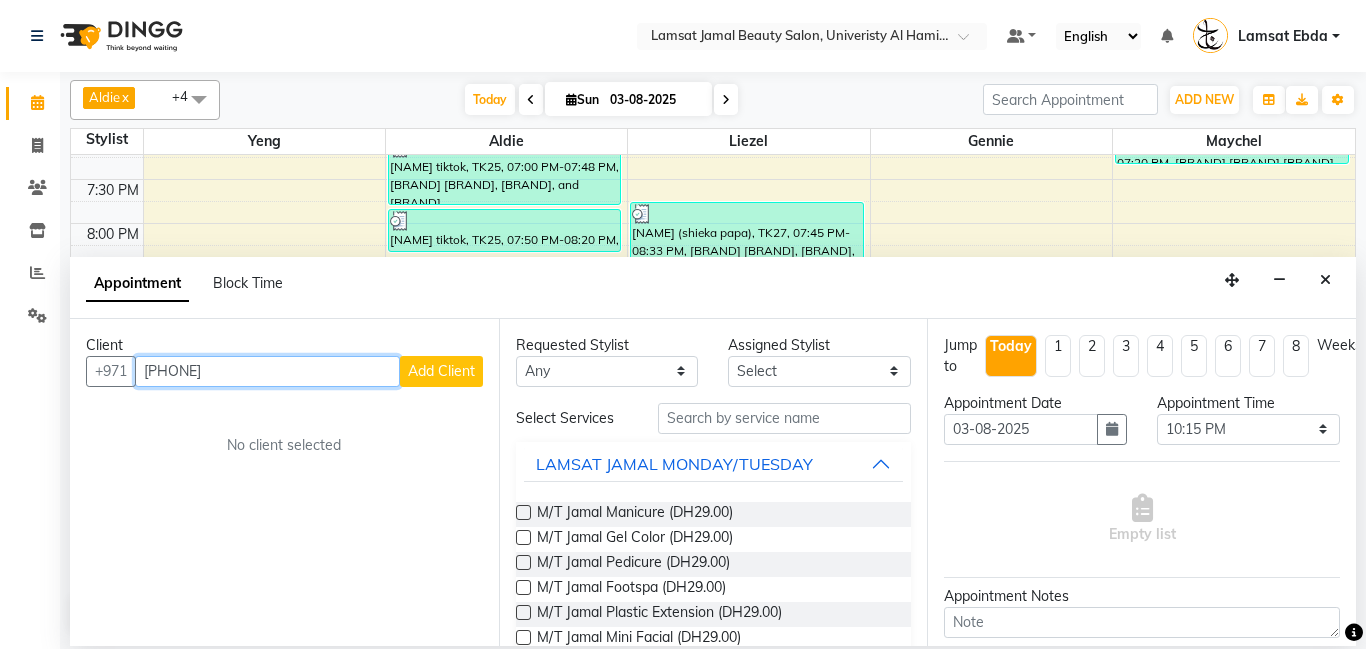 type on "[PHONE]" 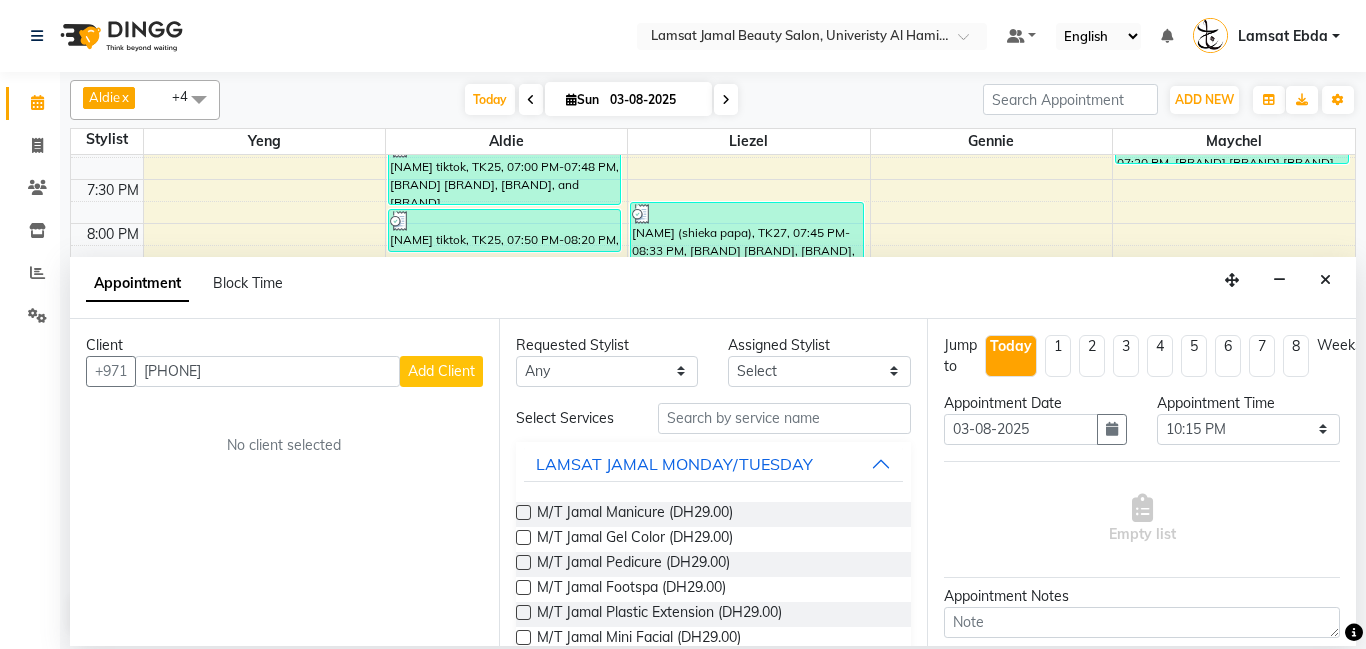 click on "Add Client" at bounding box center [441, 371] 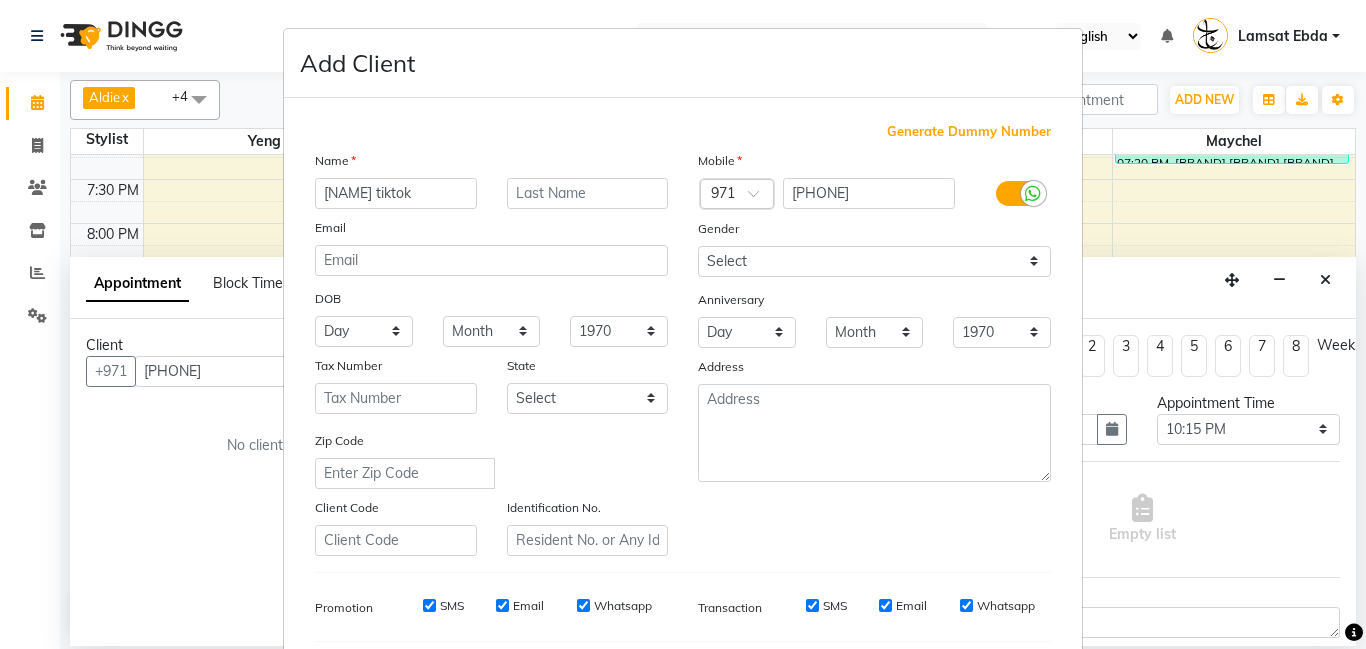 scroll, scrollTop: 274, scrollLeft: 0, axis: vertical 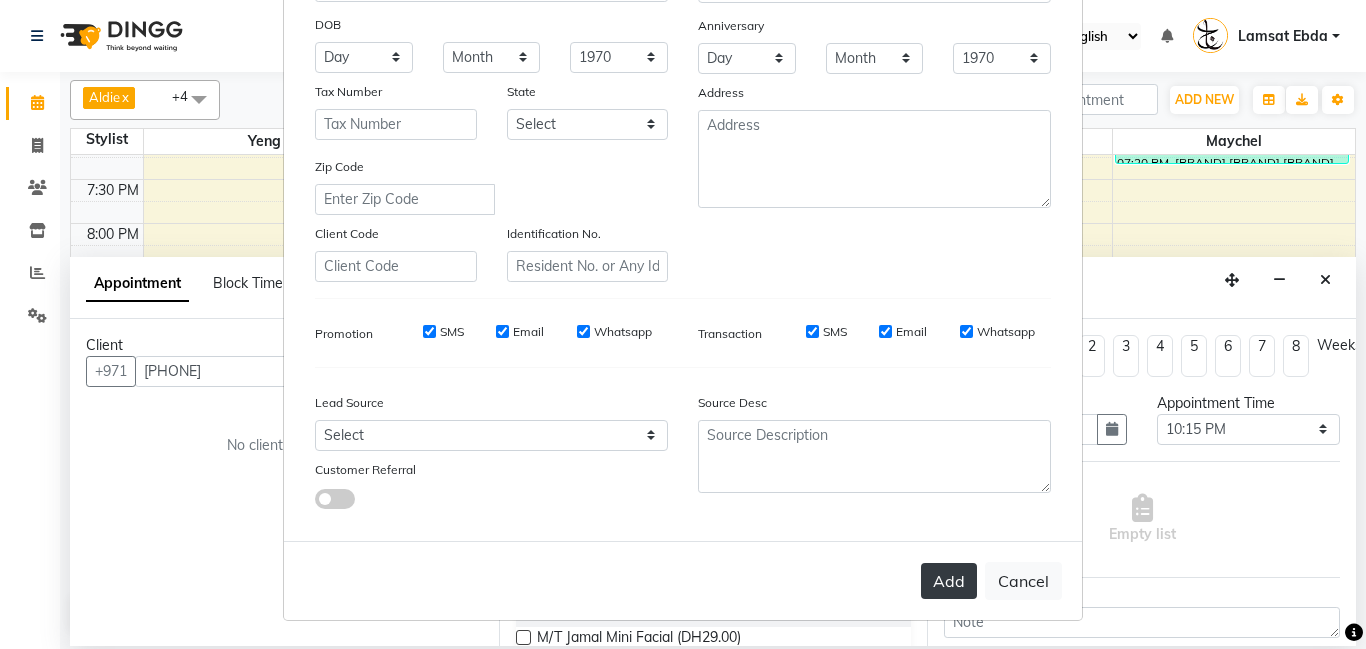 type on "[NAME] tiktok" 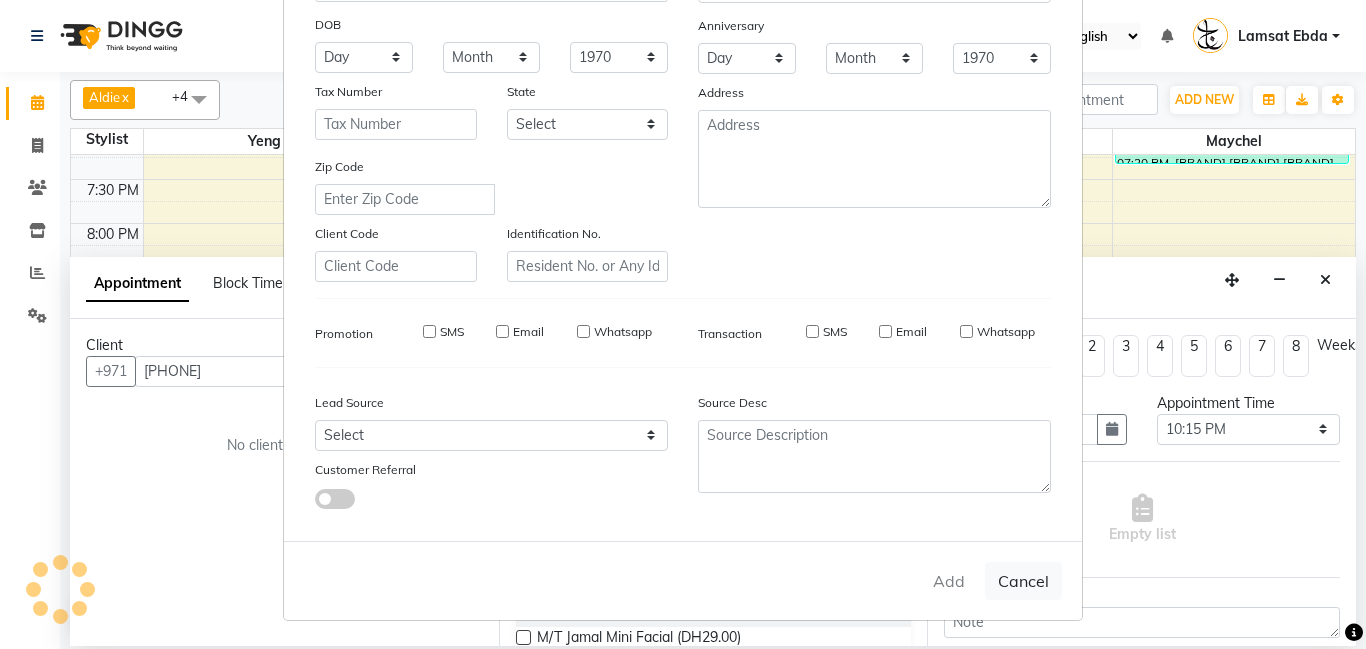type on "56*****65" 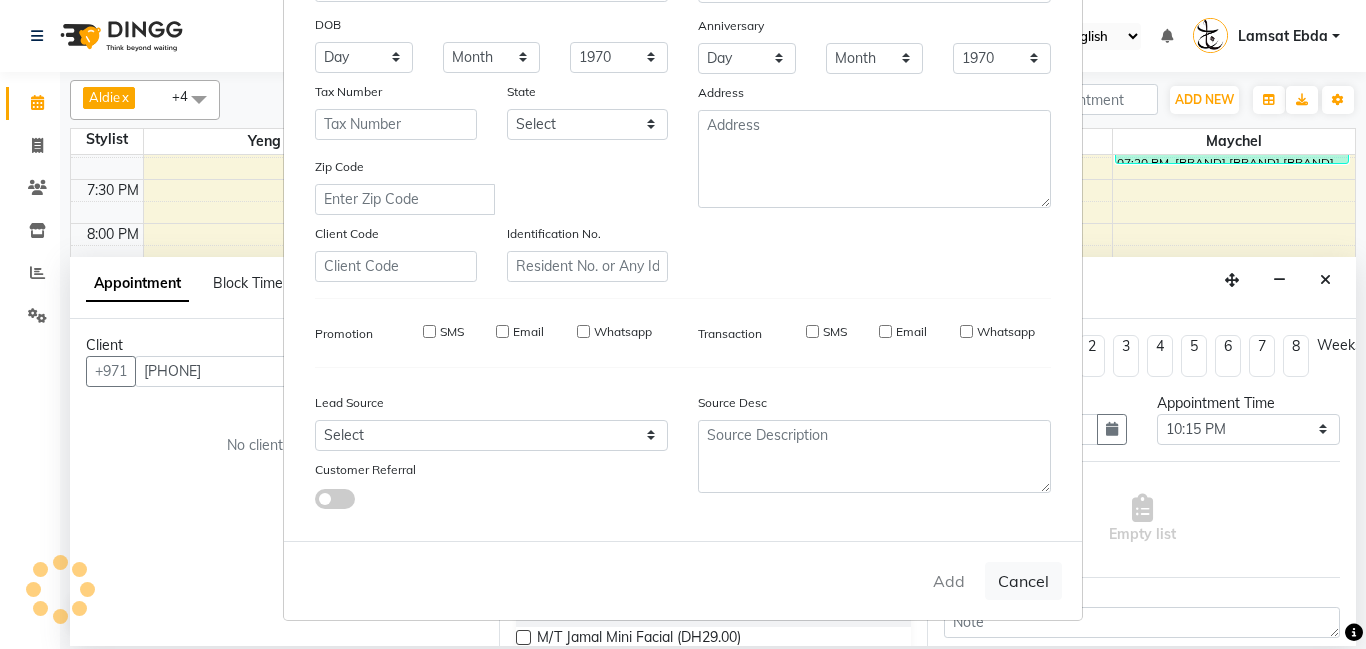 type 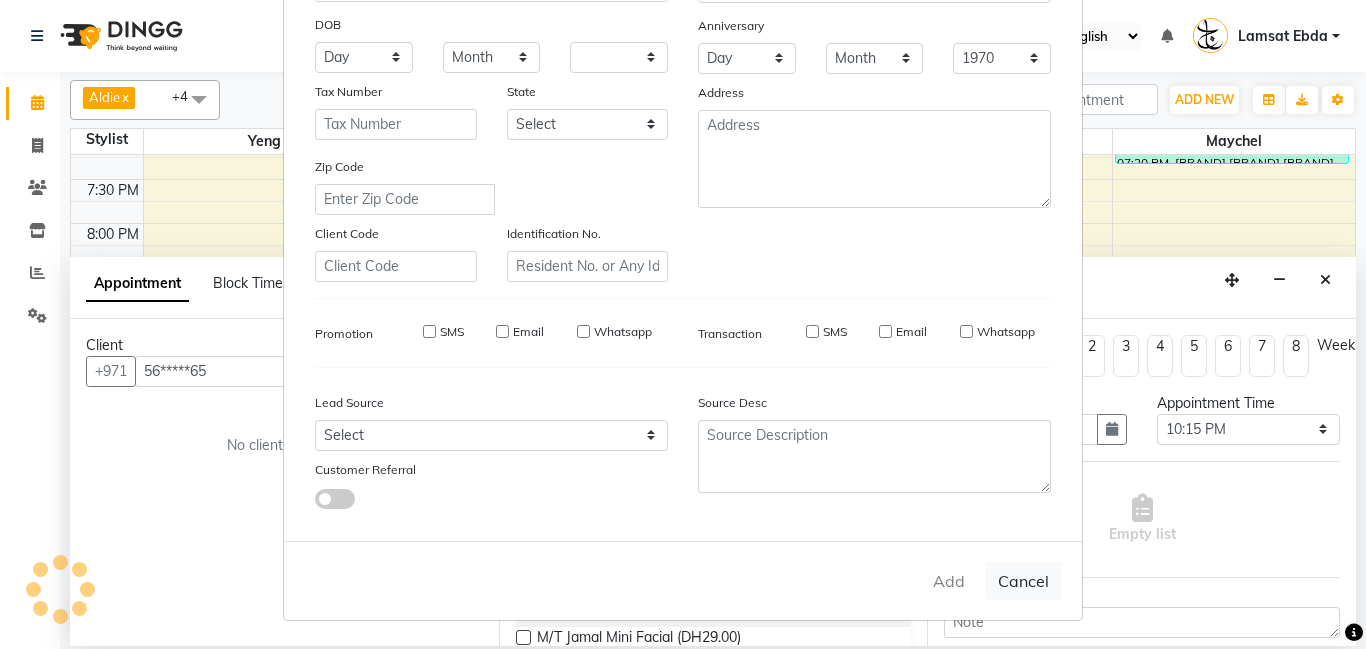 select 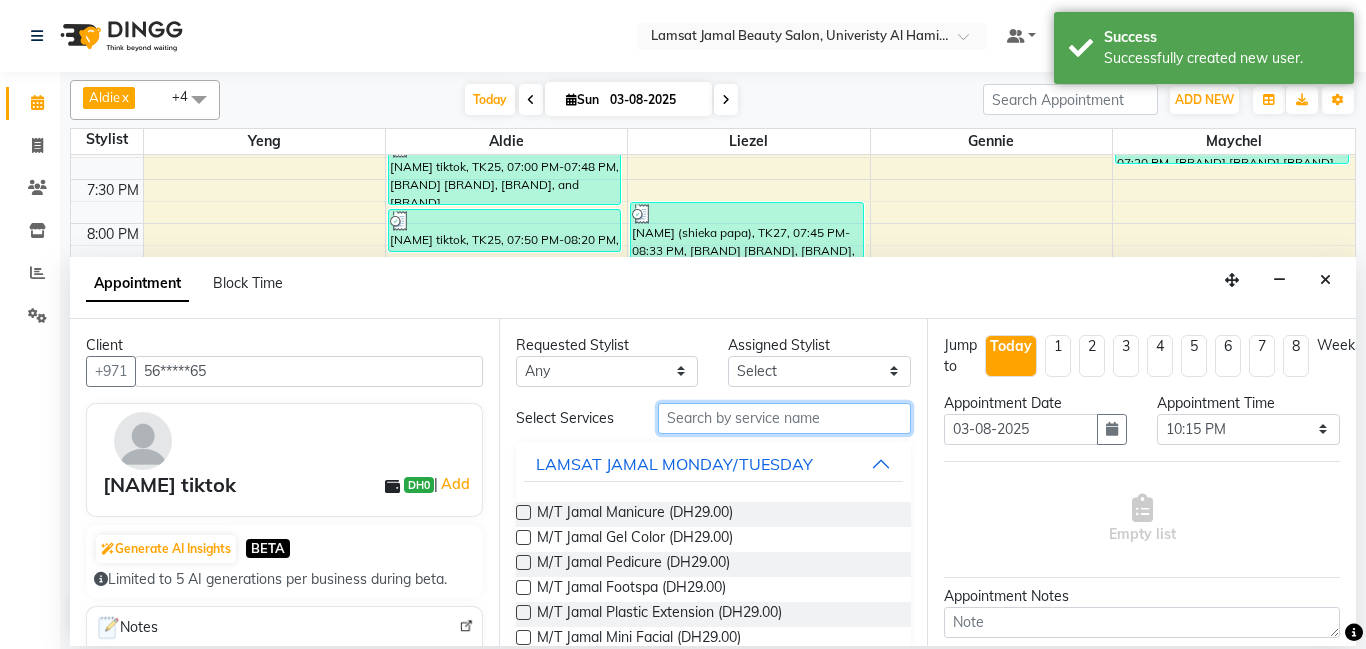 click at bounding box center [785, 418] 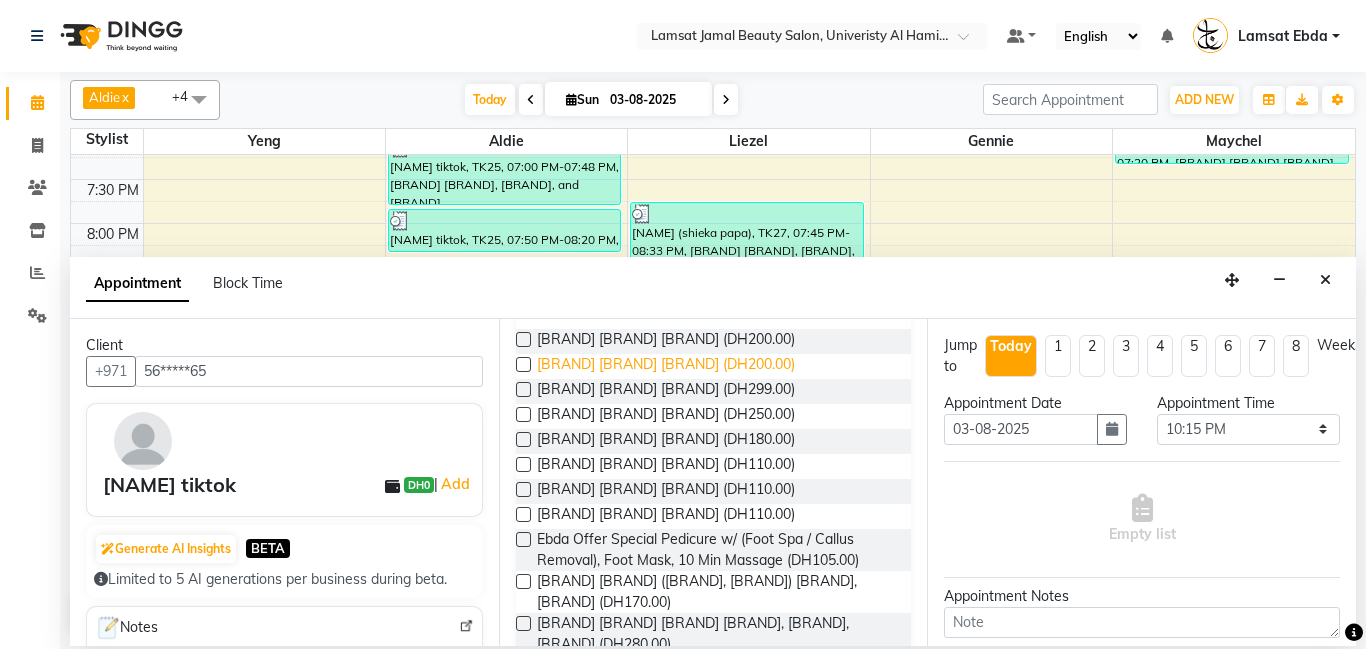 scroll, scrollTop: 185, scrollLeft: 0, axis: vertical 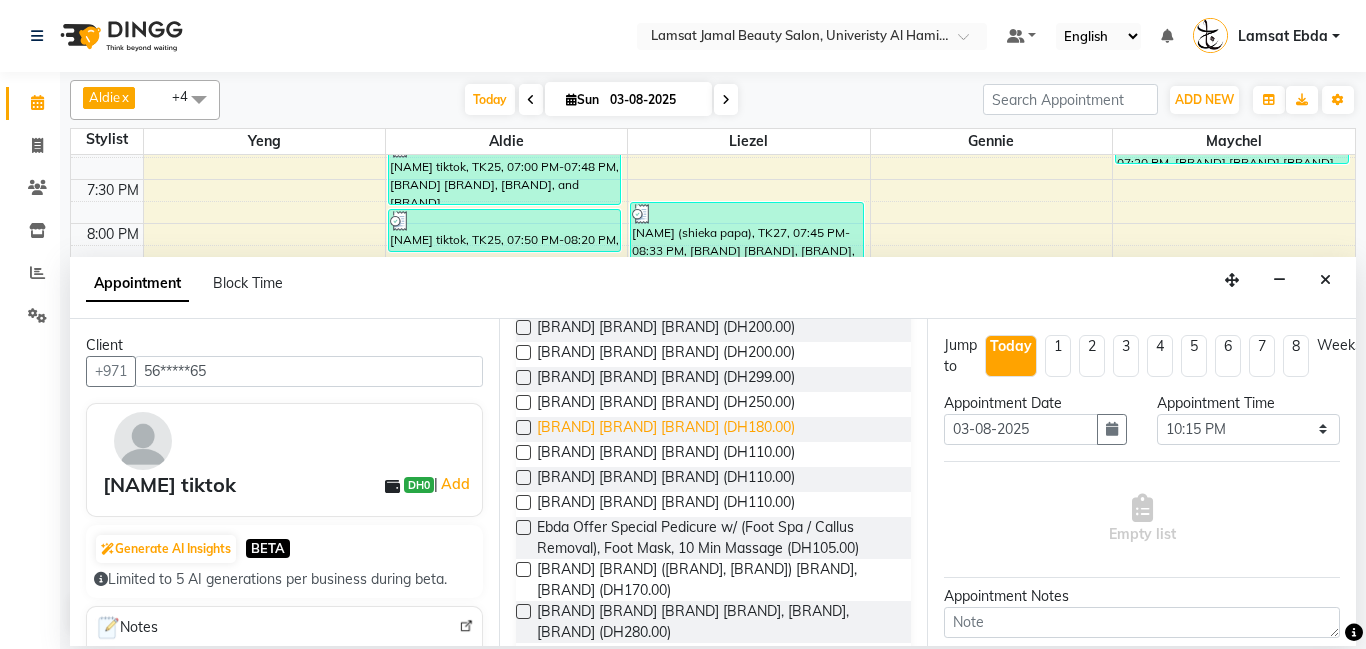 type on "[BRAND] [BRAND]" 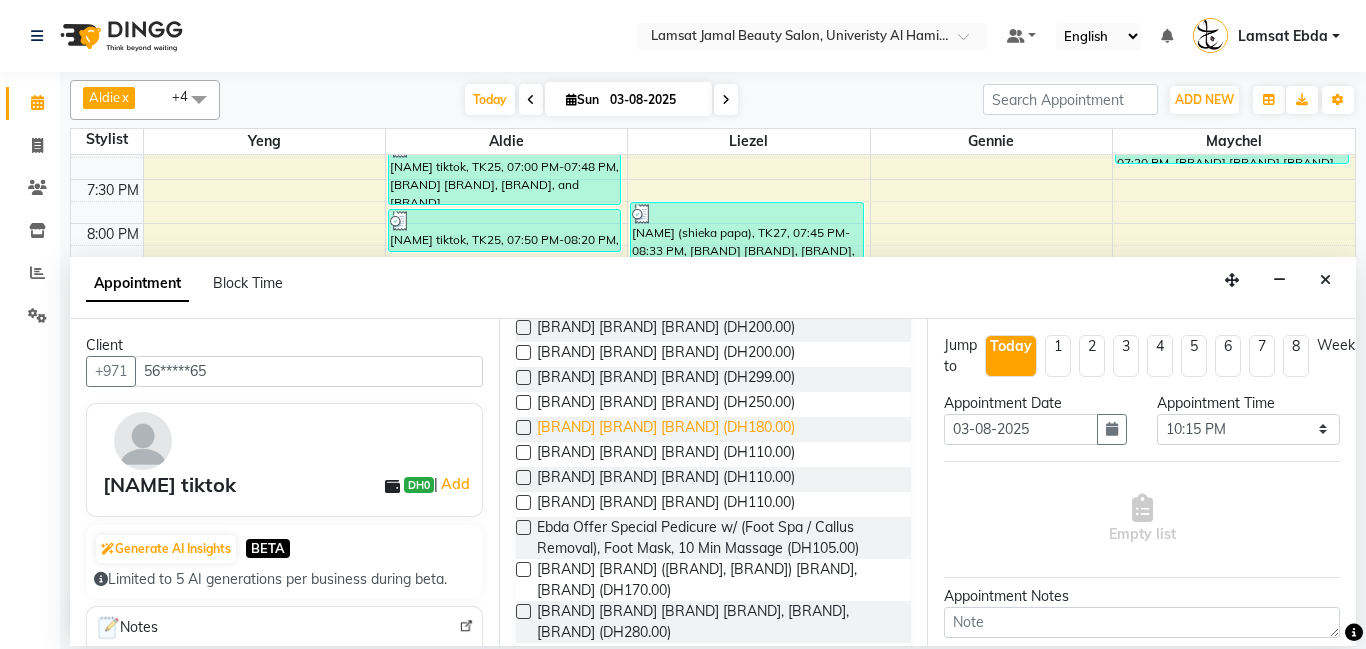 click on "[BRAND] [BRAND] [BRAND] (DH180.00)" at bounding box center (666, 429) 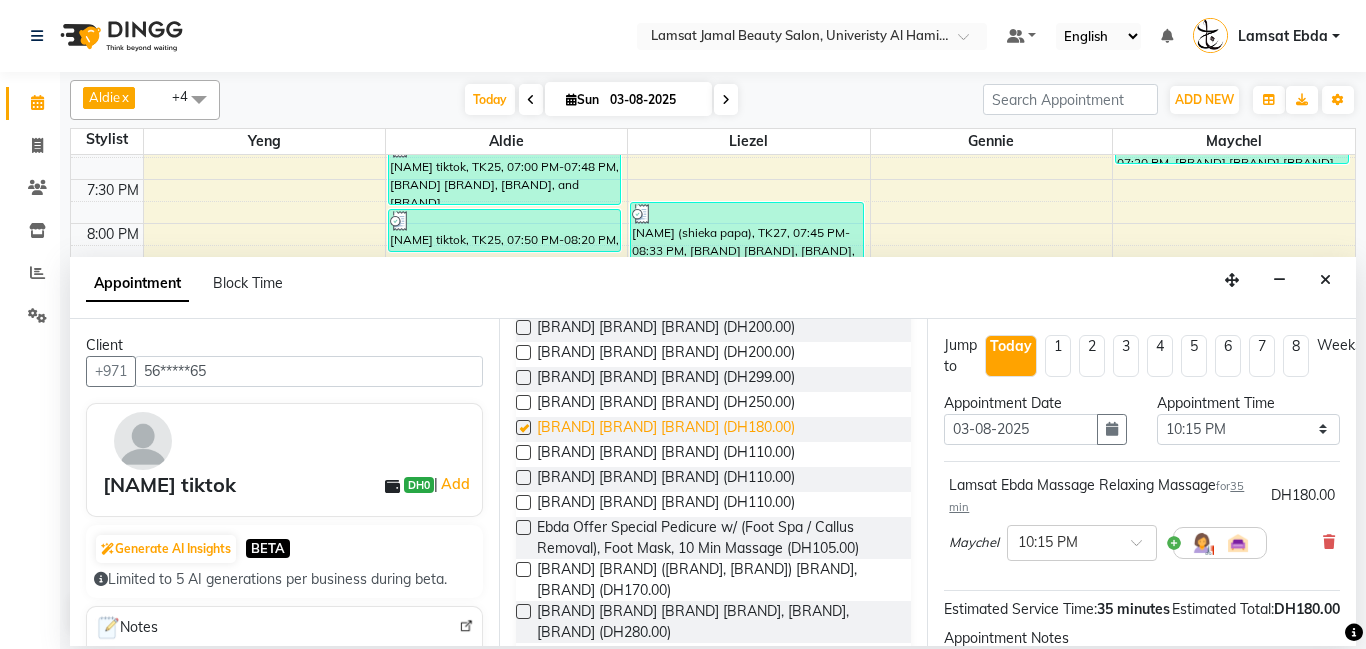 checkbox on "false" 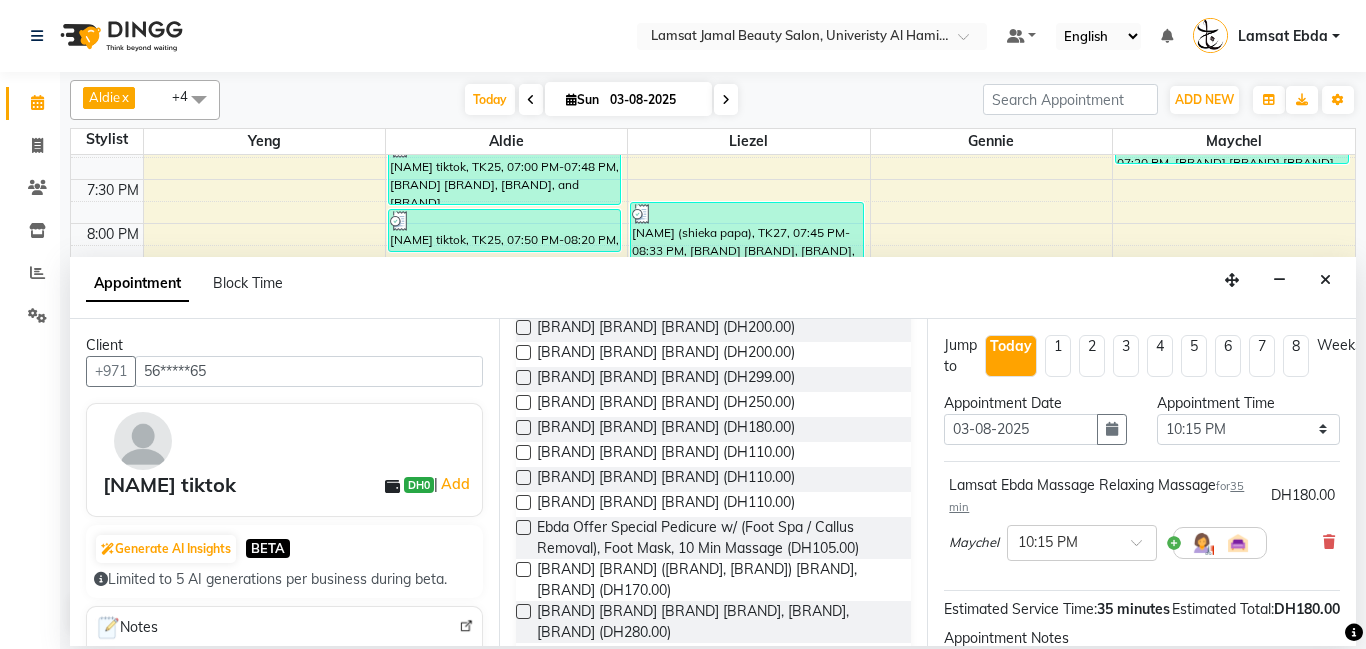scroll, scrollTop: 241, scrollLeft: 0, axis: vertical 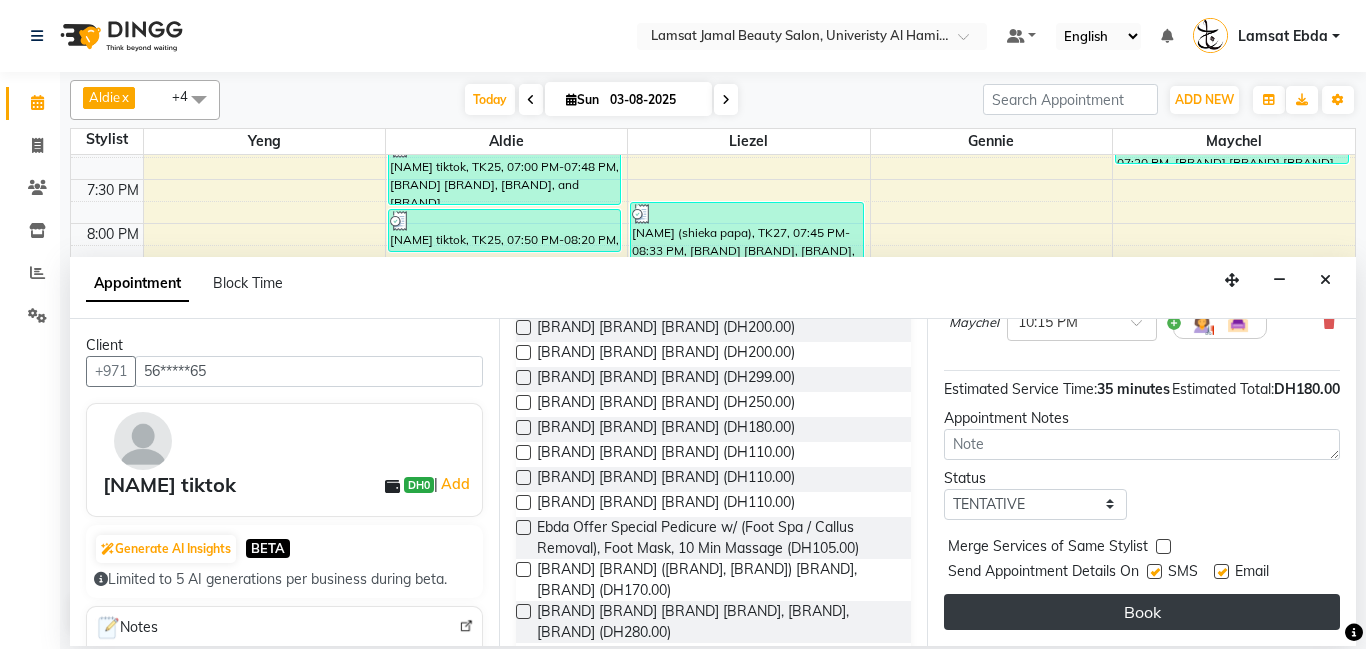 click on "Book" at bounding box center [1142, 612] 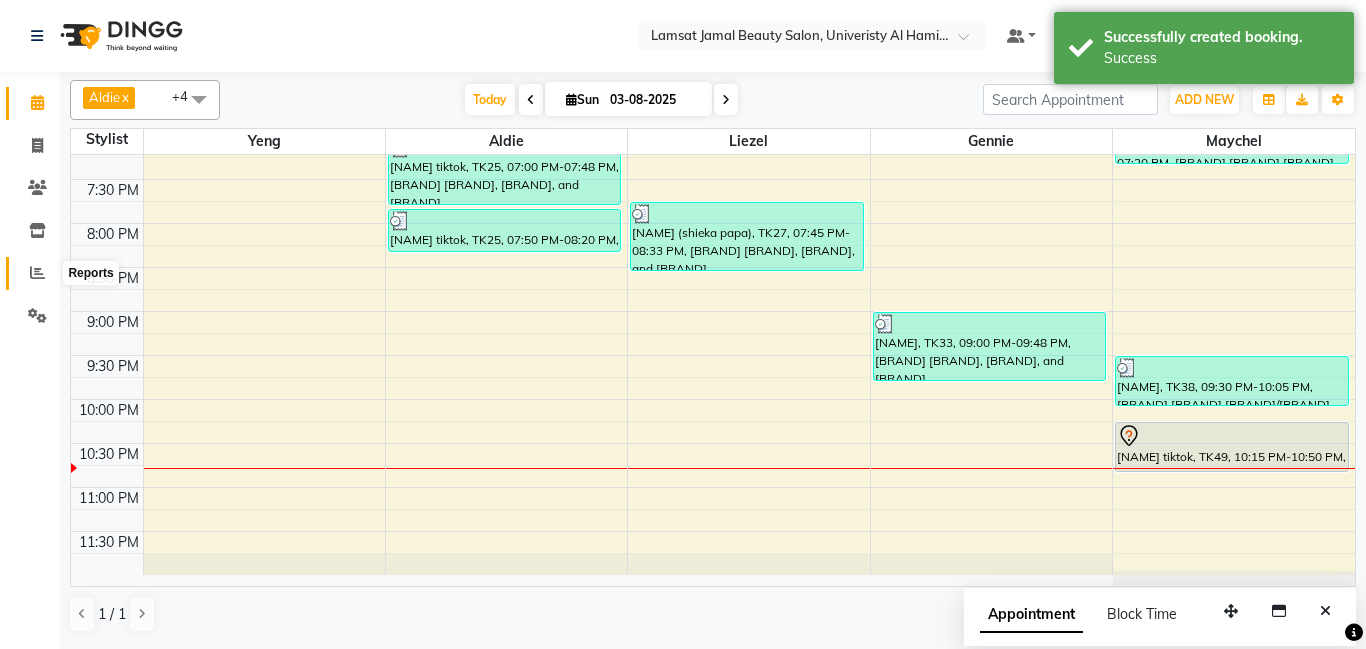 click 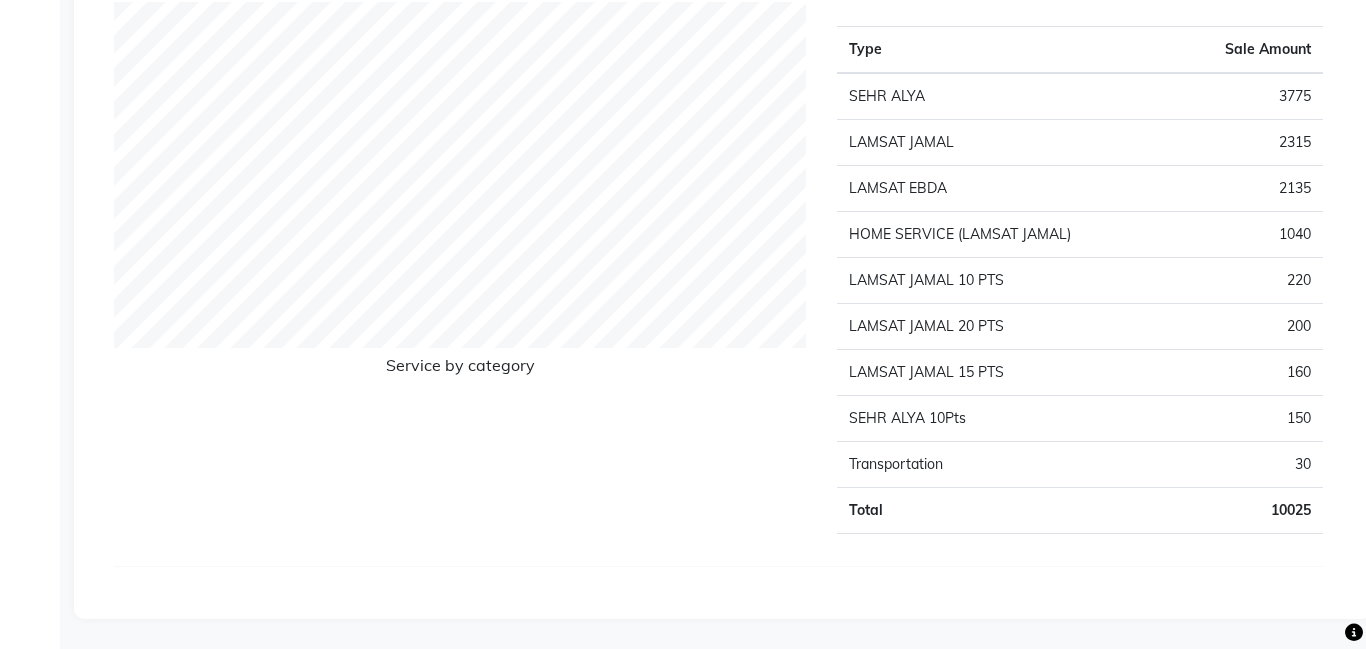 scroll, scrollTop: 0, scrollLeft: 0, axis: both 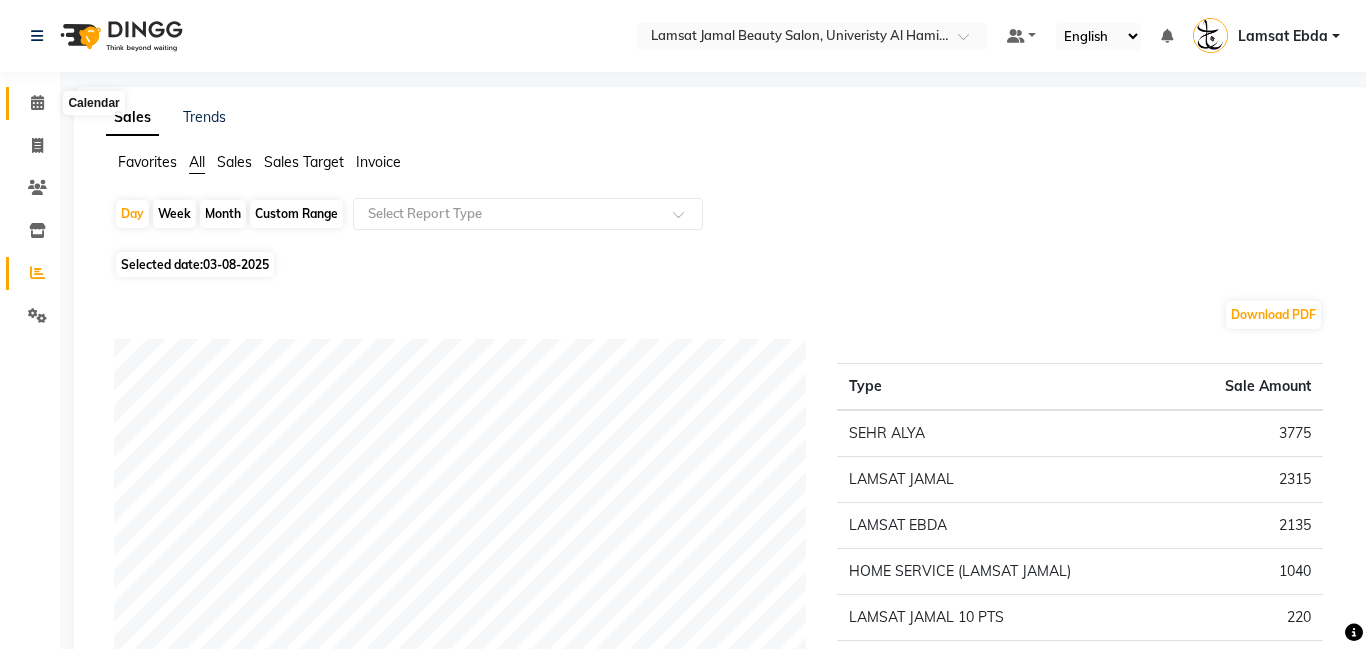 click 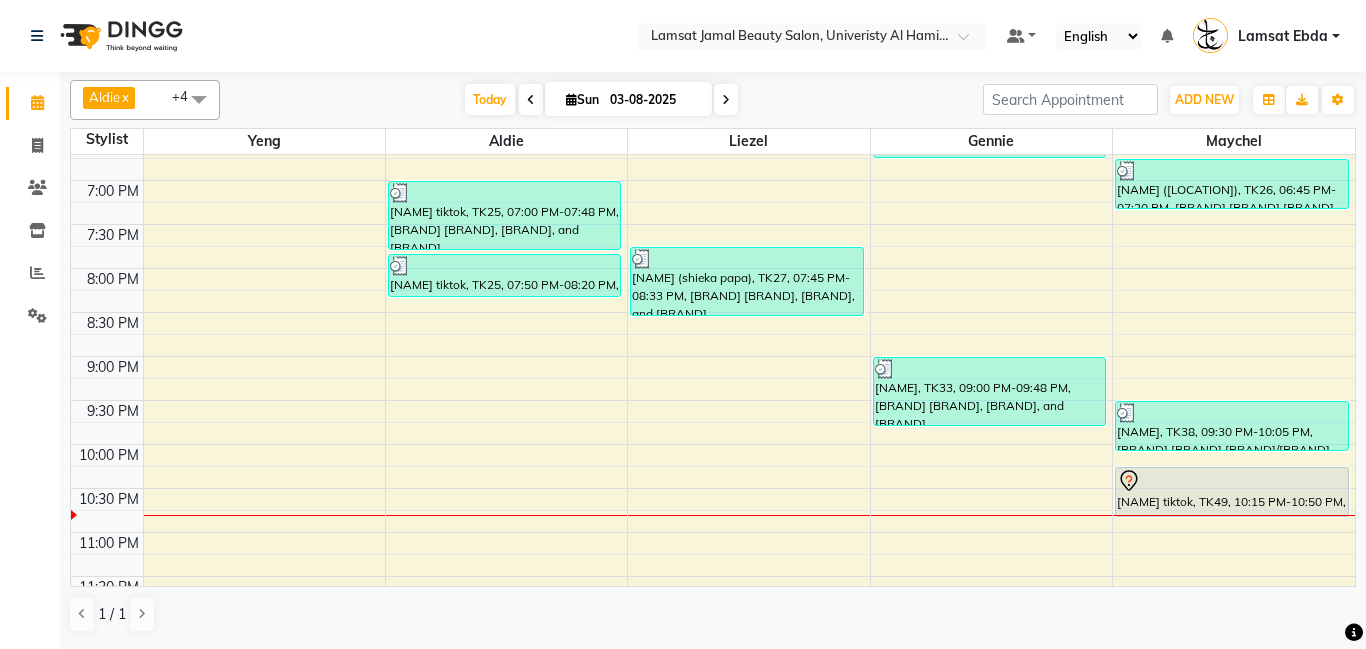 scroll, scrollTop: 899, scrollLeft: 0, axis: vertical 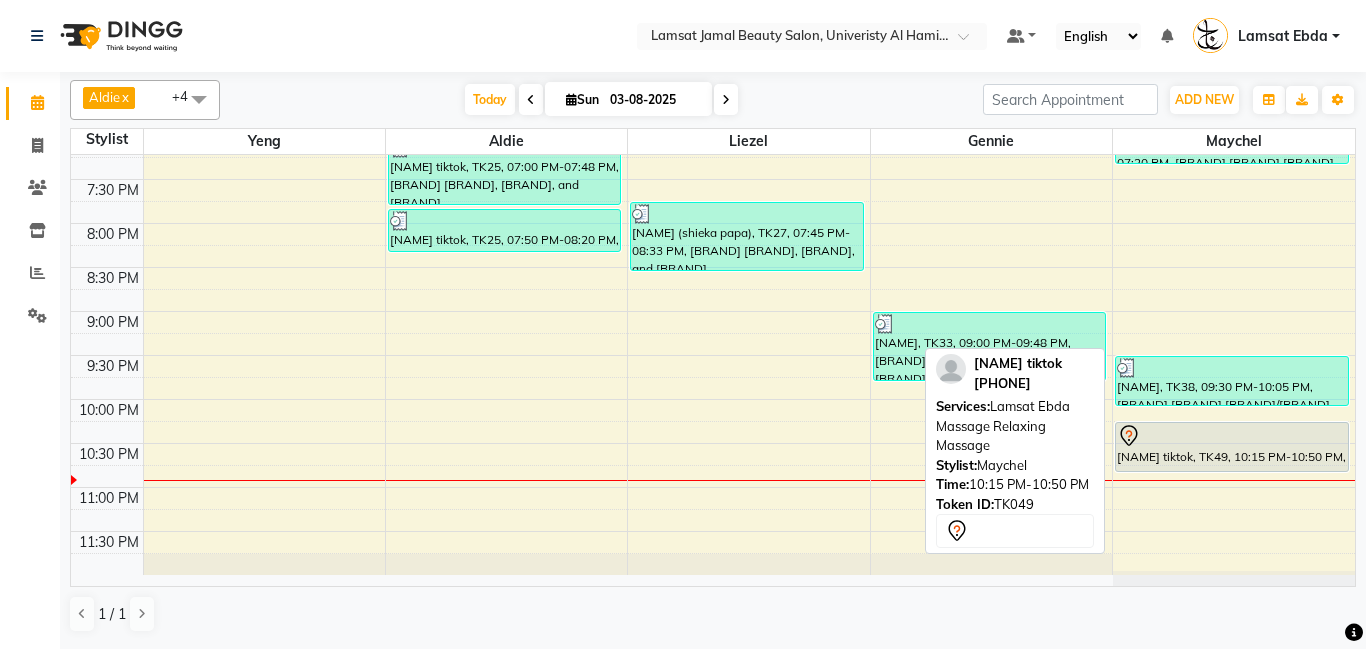 click on "[NAME] tiktok, TK49, 10:15 PM-10:50 PM, [BRAND] [BRAND] [BRAND]" at bounding box center [1232, 447] 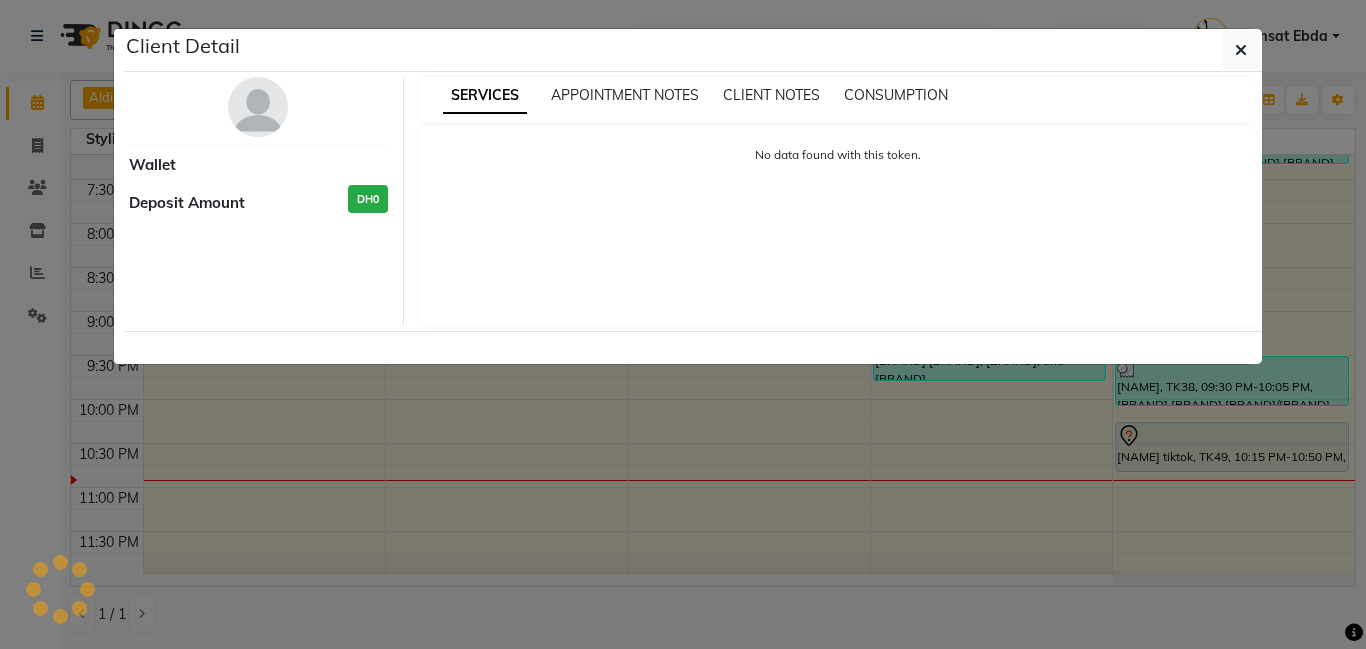 select on "7" 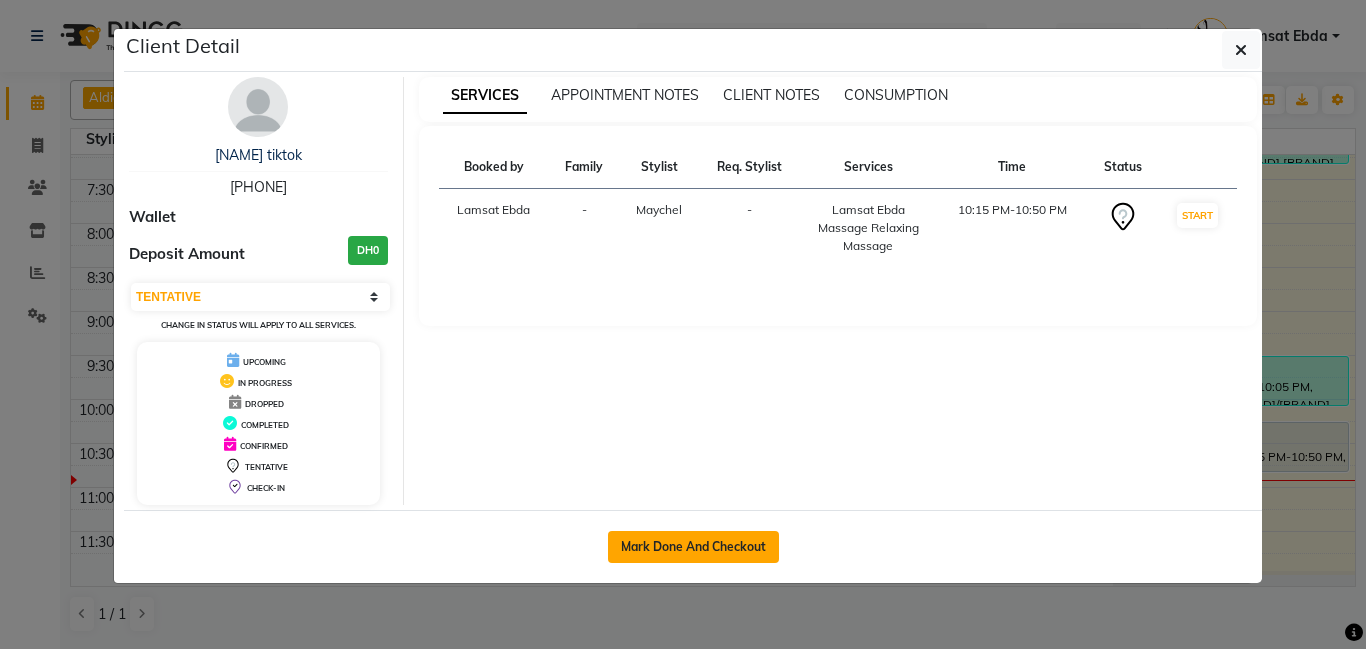 click on "Mark Done And Checkout" 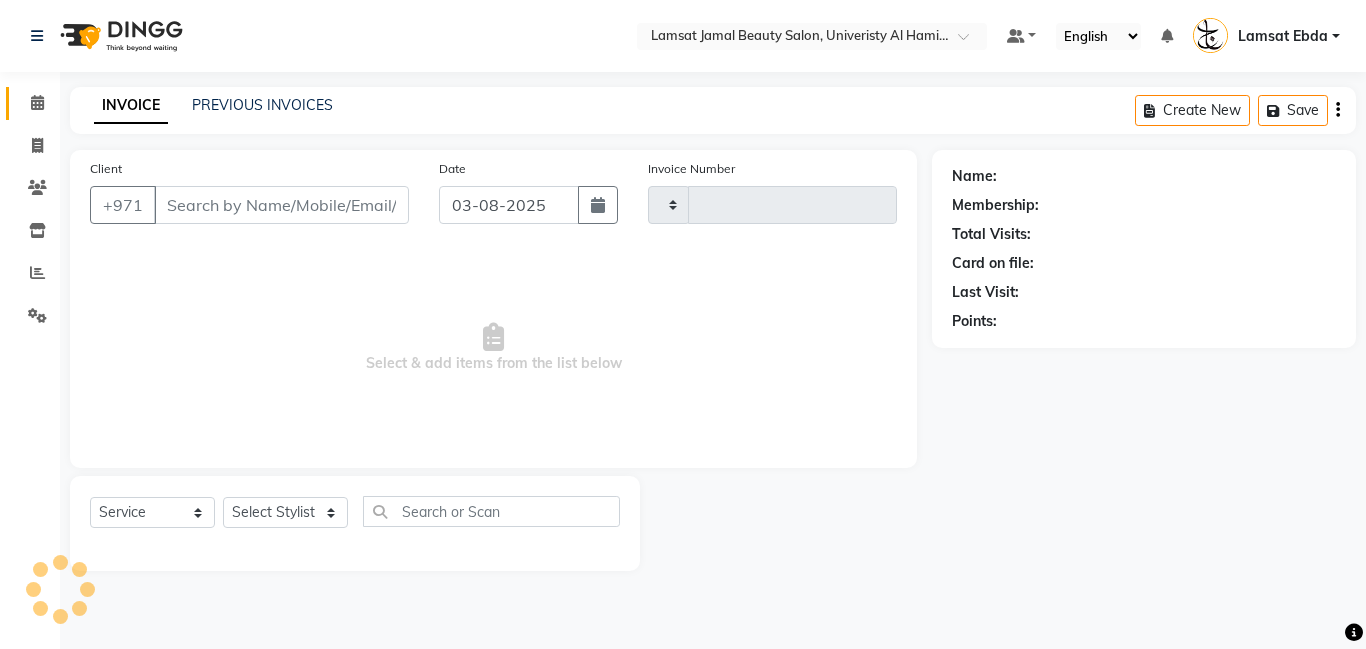 type on "2307" 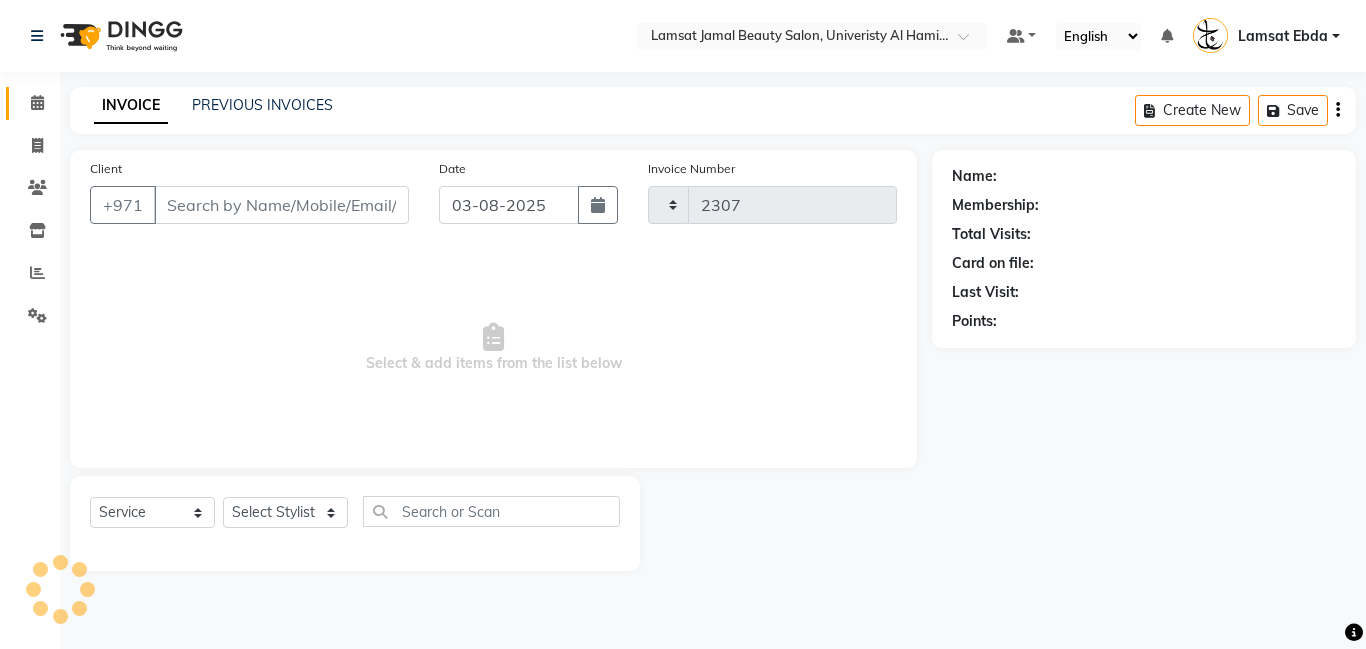 select on "8294" 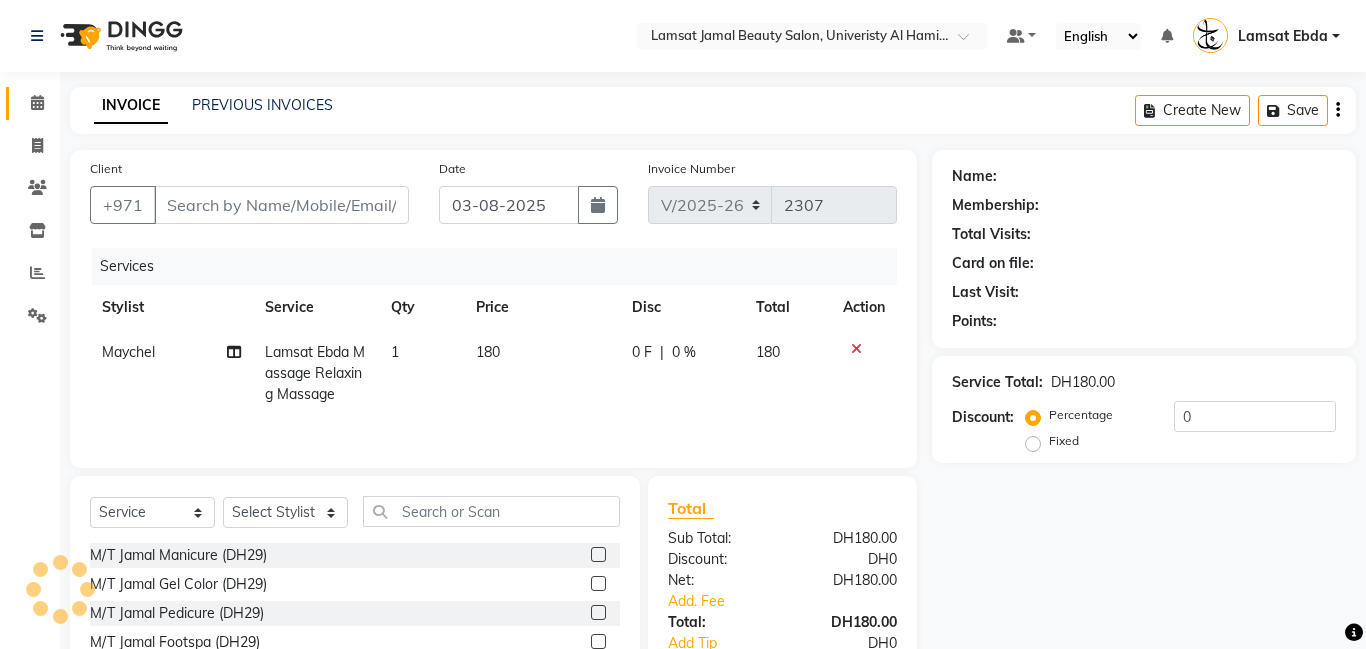 type on "56*****65" 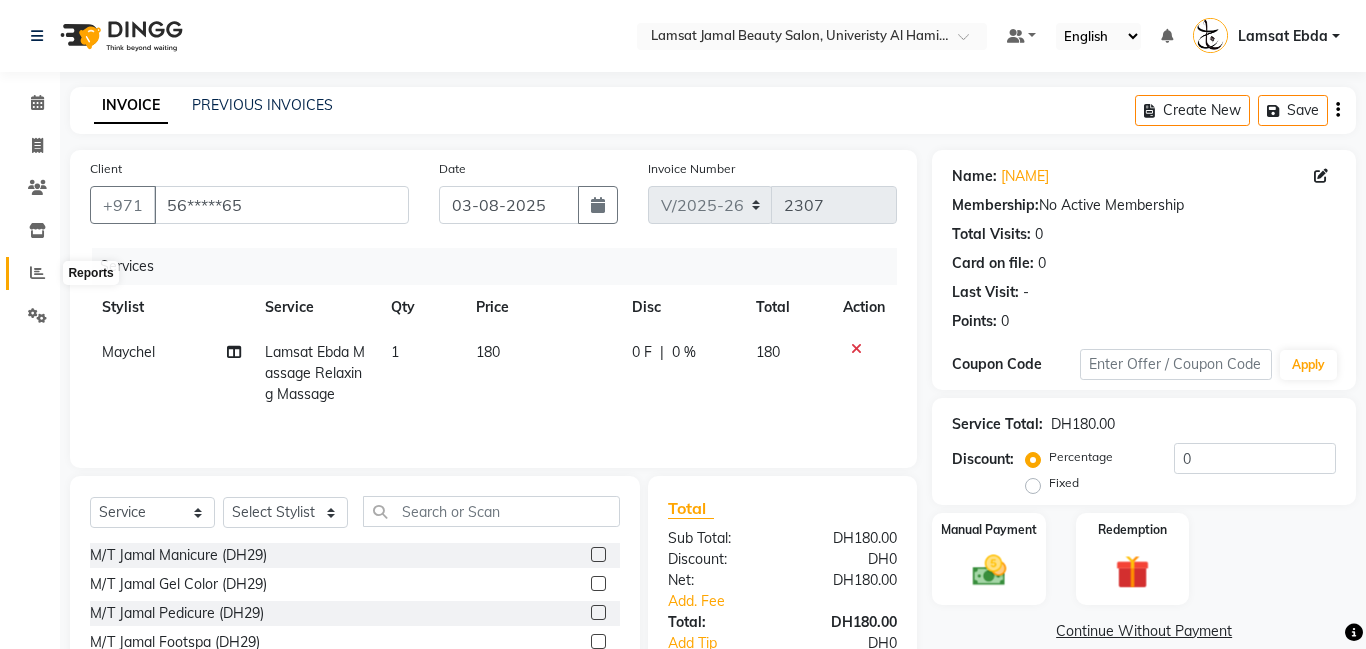 click 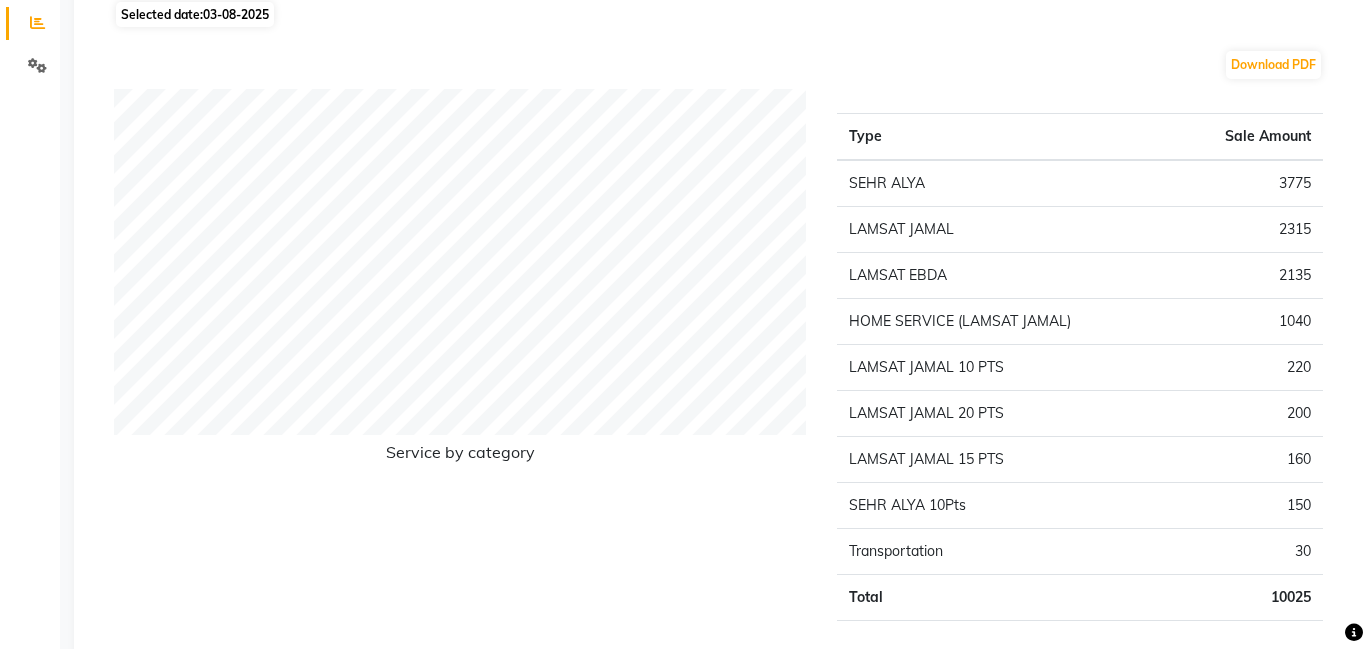 scroll, scrollTop: 0, scrollLeft: 0, axis: both 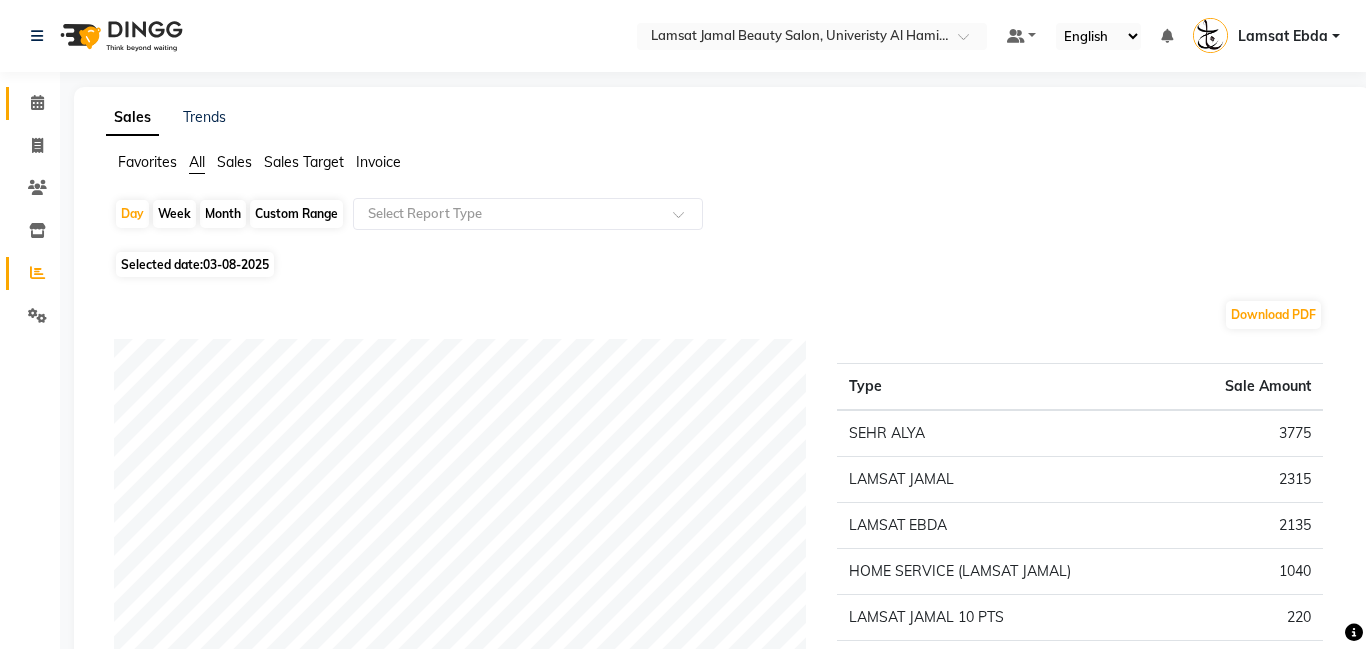 click 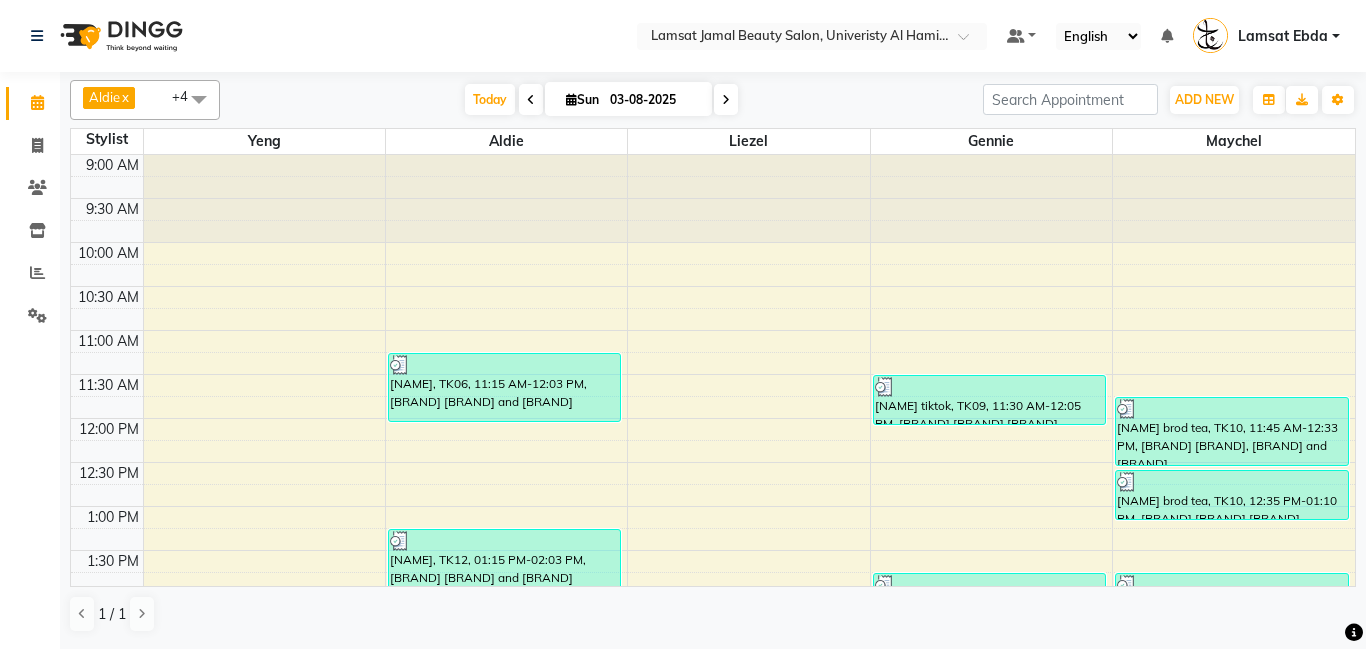 scroll, scrollTop: 899, scrollLeft: 0, axis: vertical 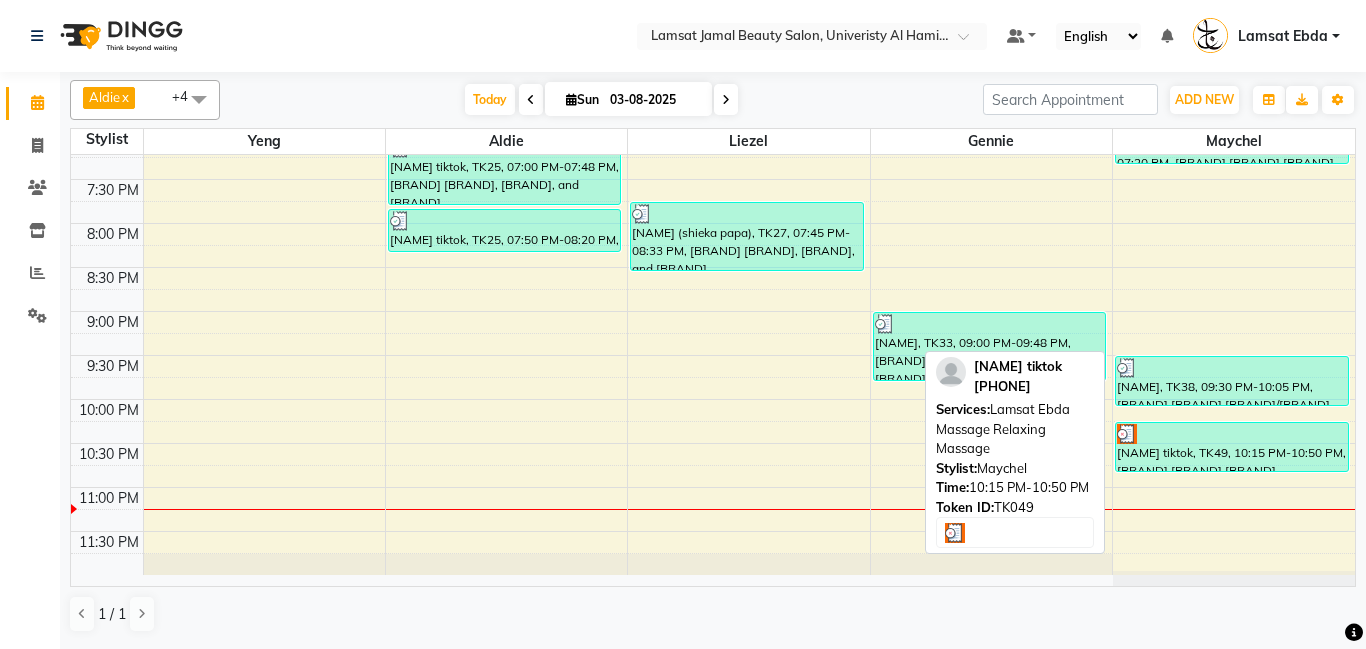 click on "[NAME] tiktok, TK49, 10:15 PM-10:50 PM, [BRAND] [BRAND] [BRAND]" at bounding box center [1232, 447] 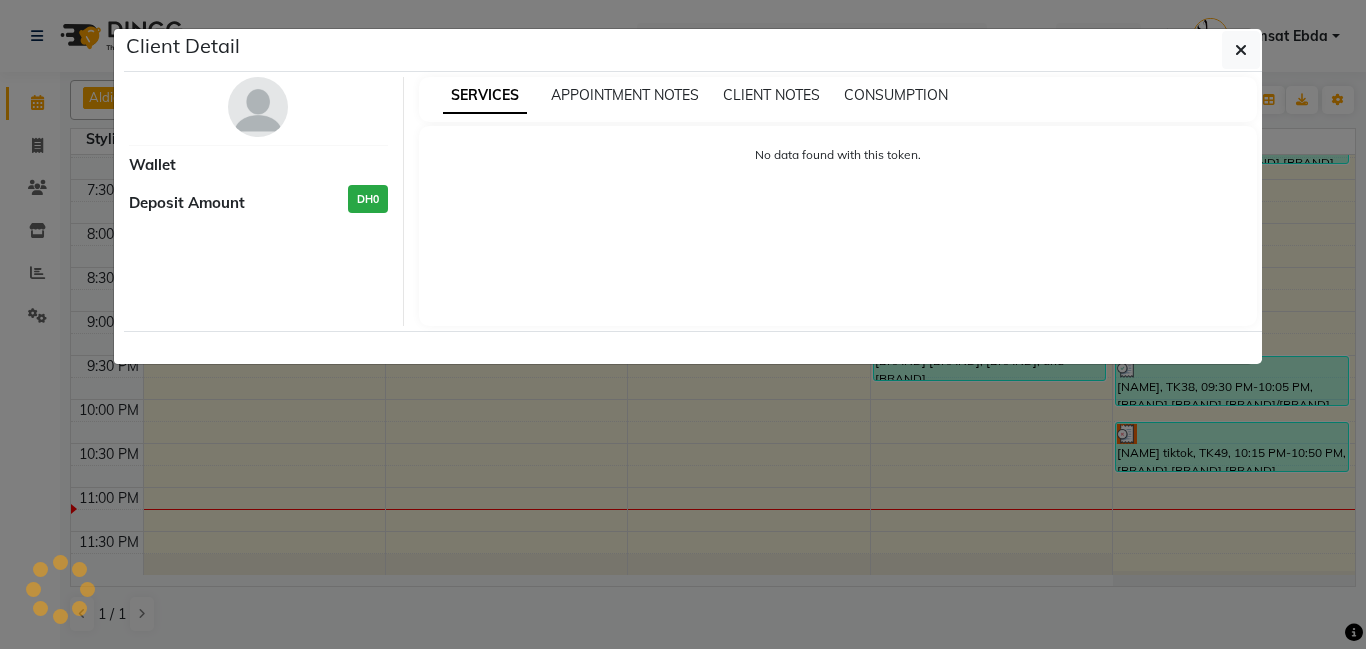select on "3" 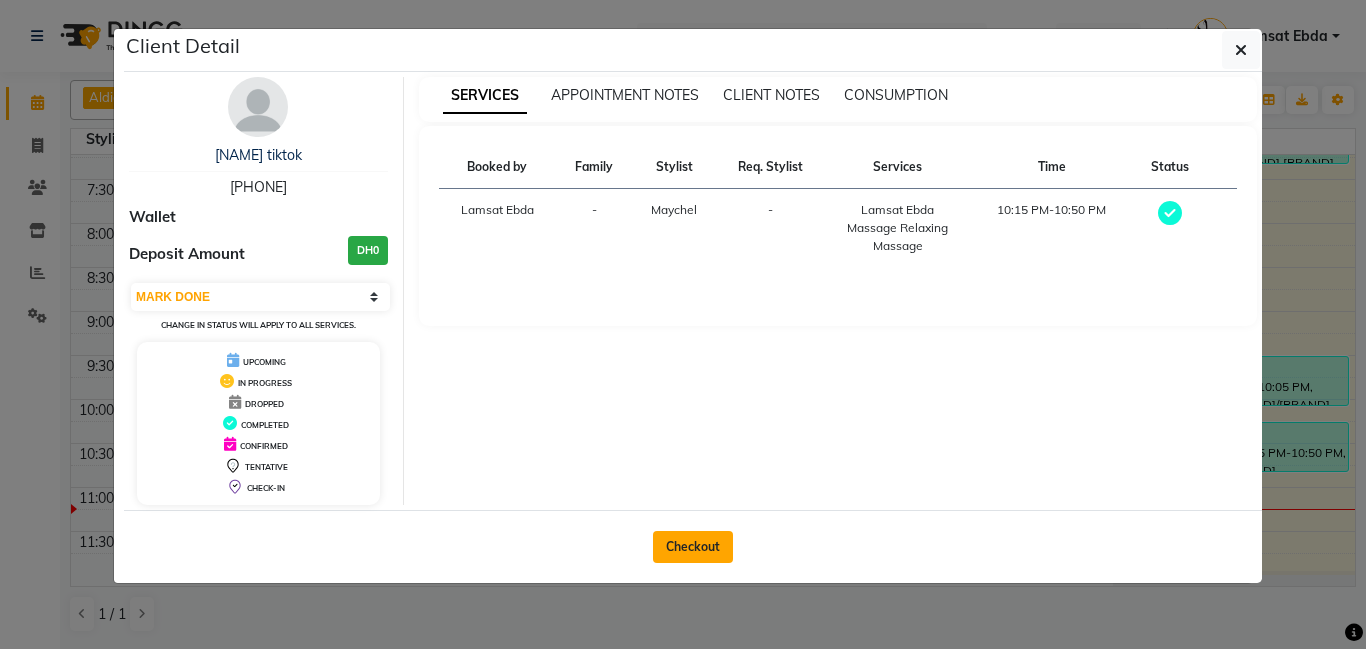 click on "Checkout" 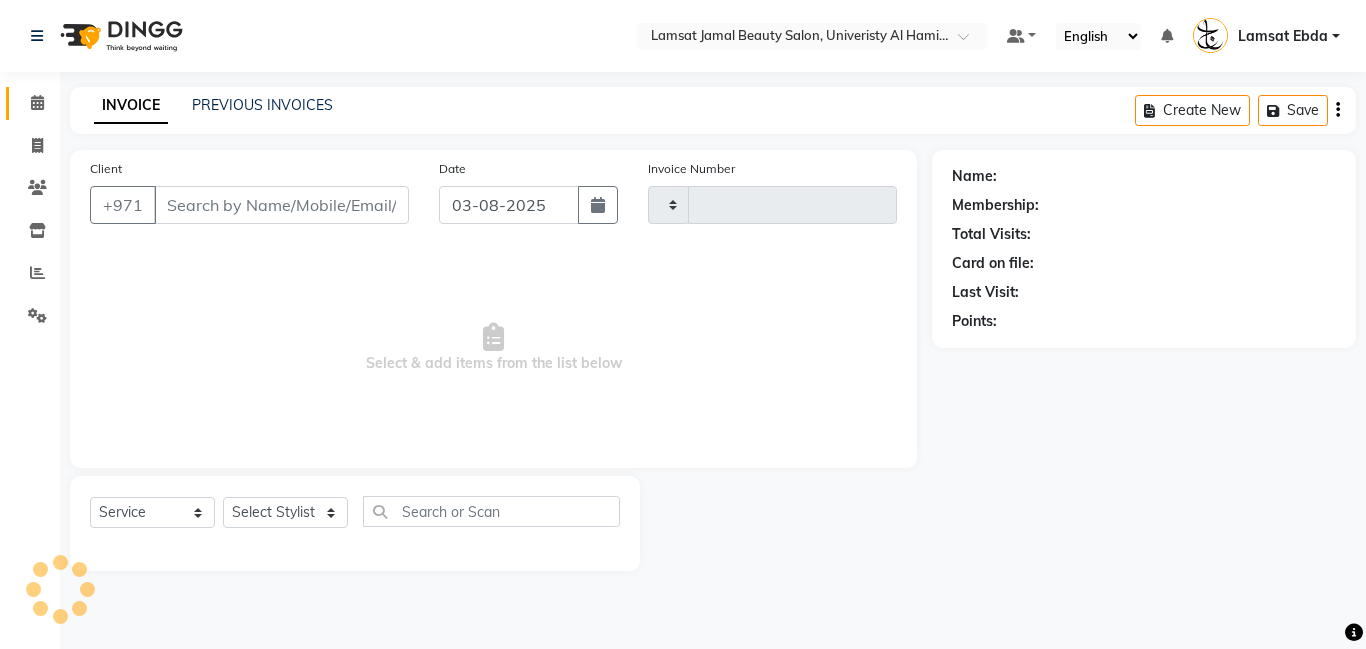 type on "2307" 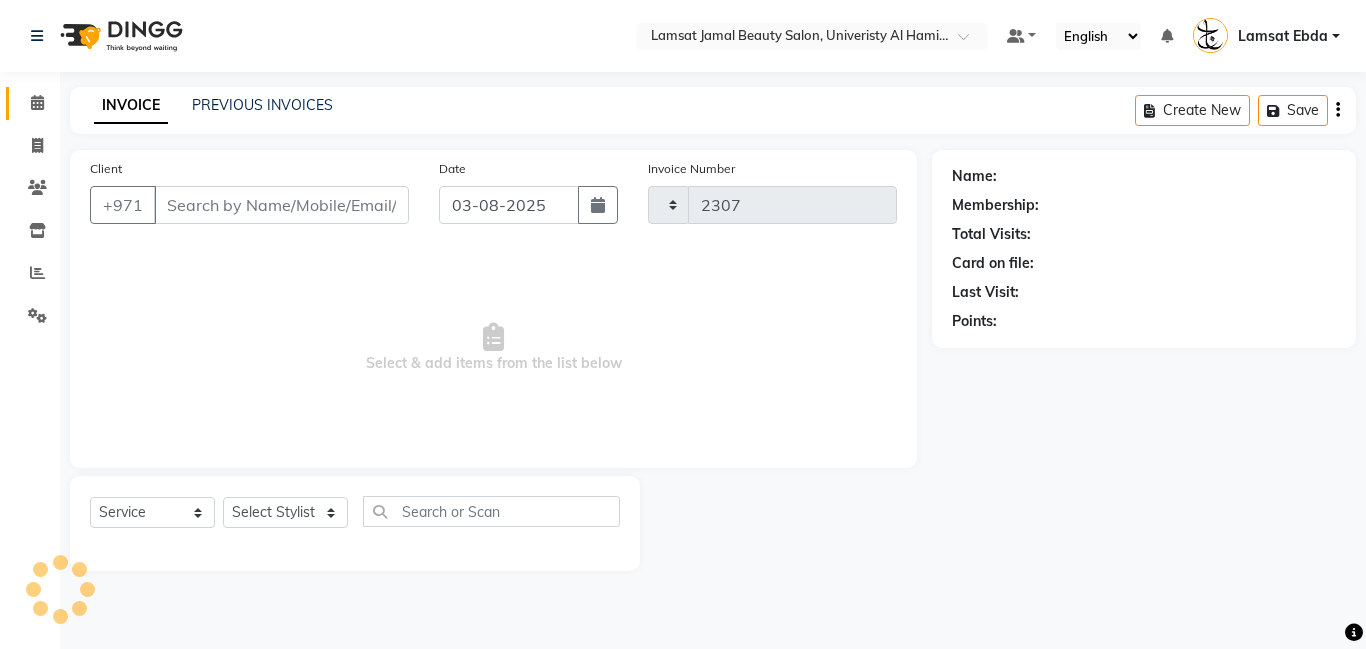 select on "8294" 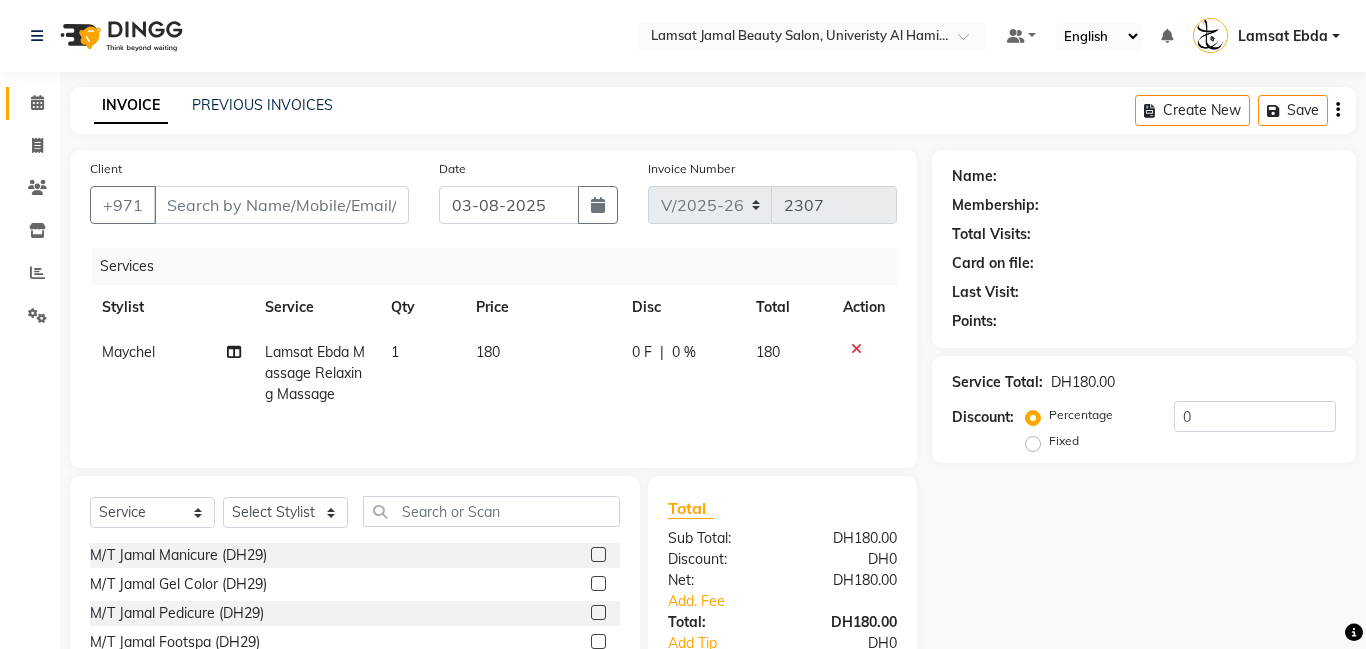 type on "56*****65" 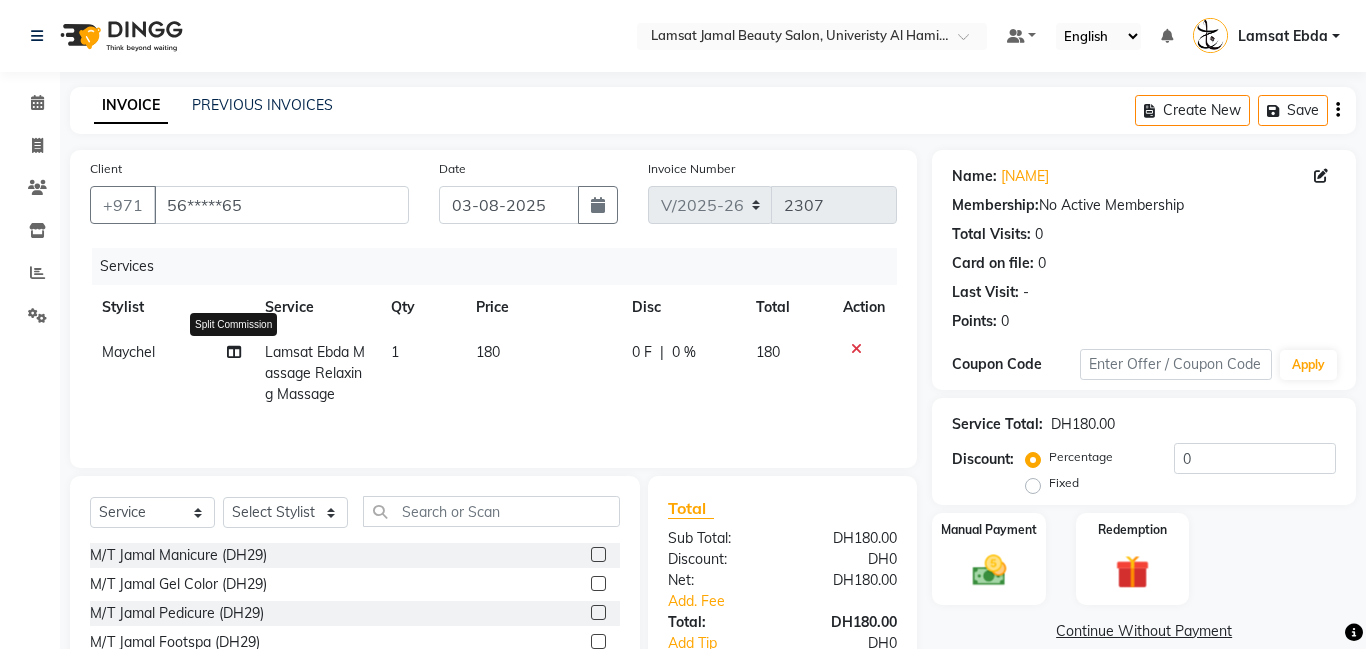 click 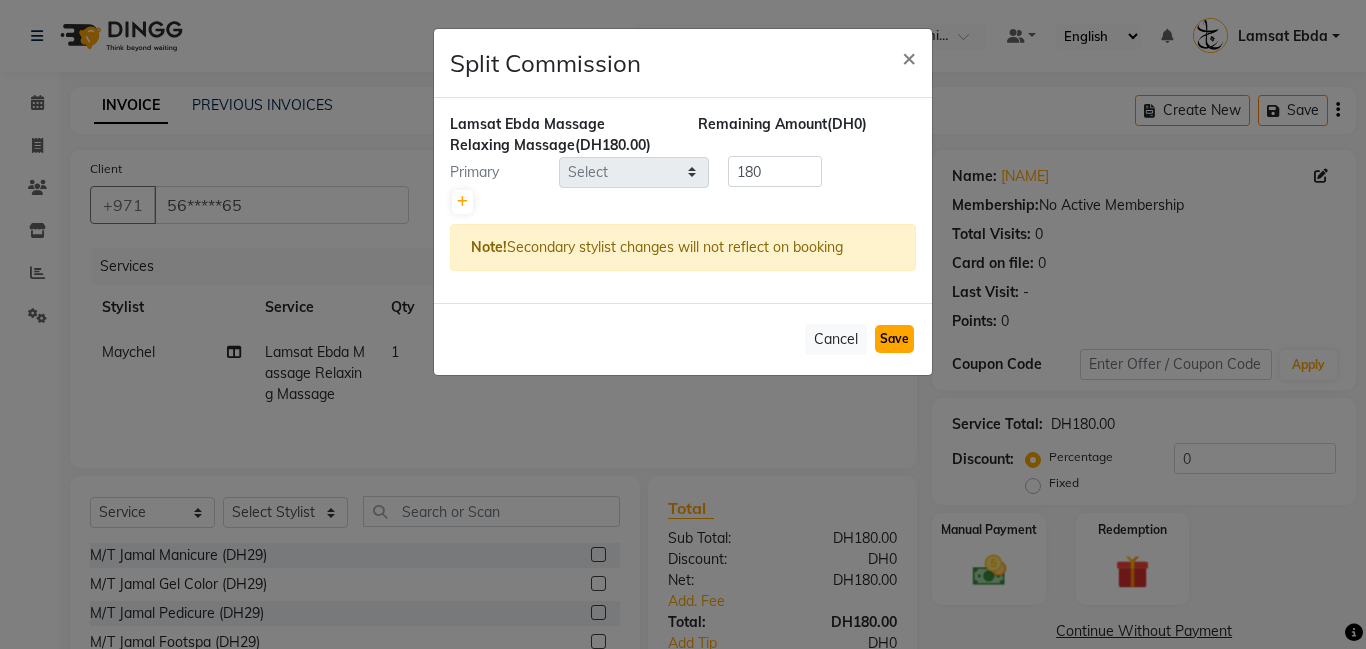 click on "Save" 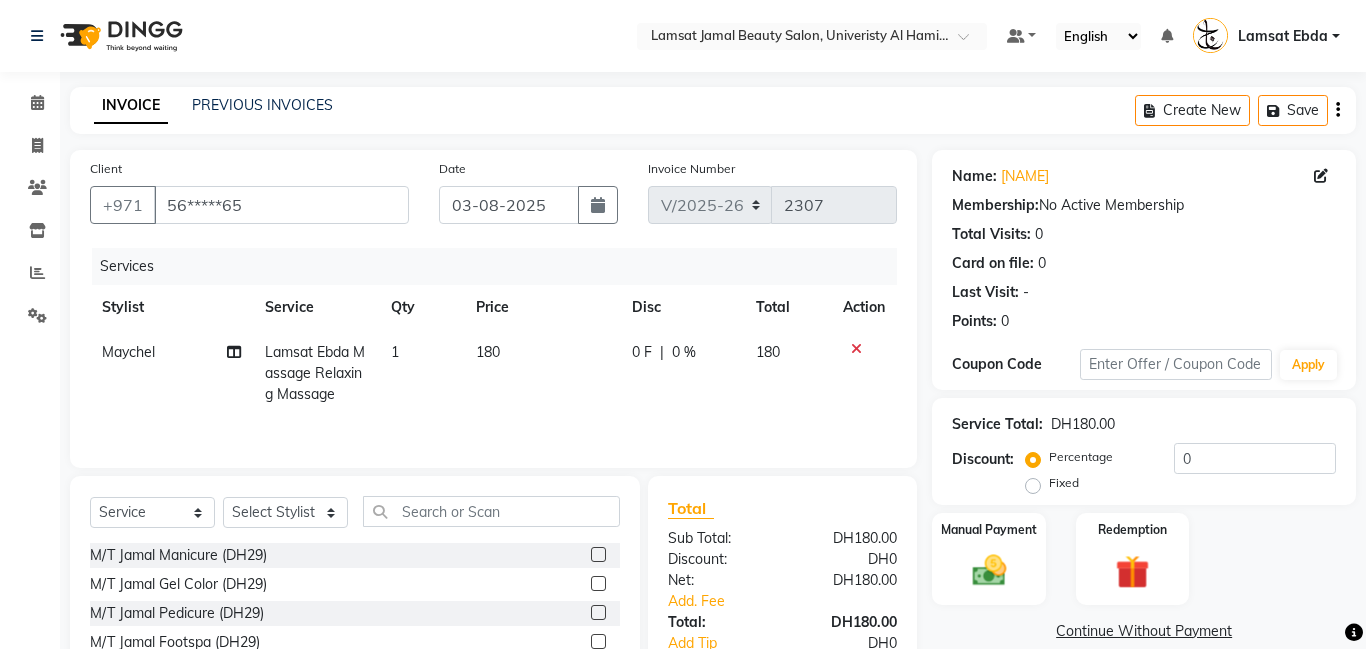 select on "Select" 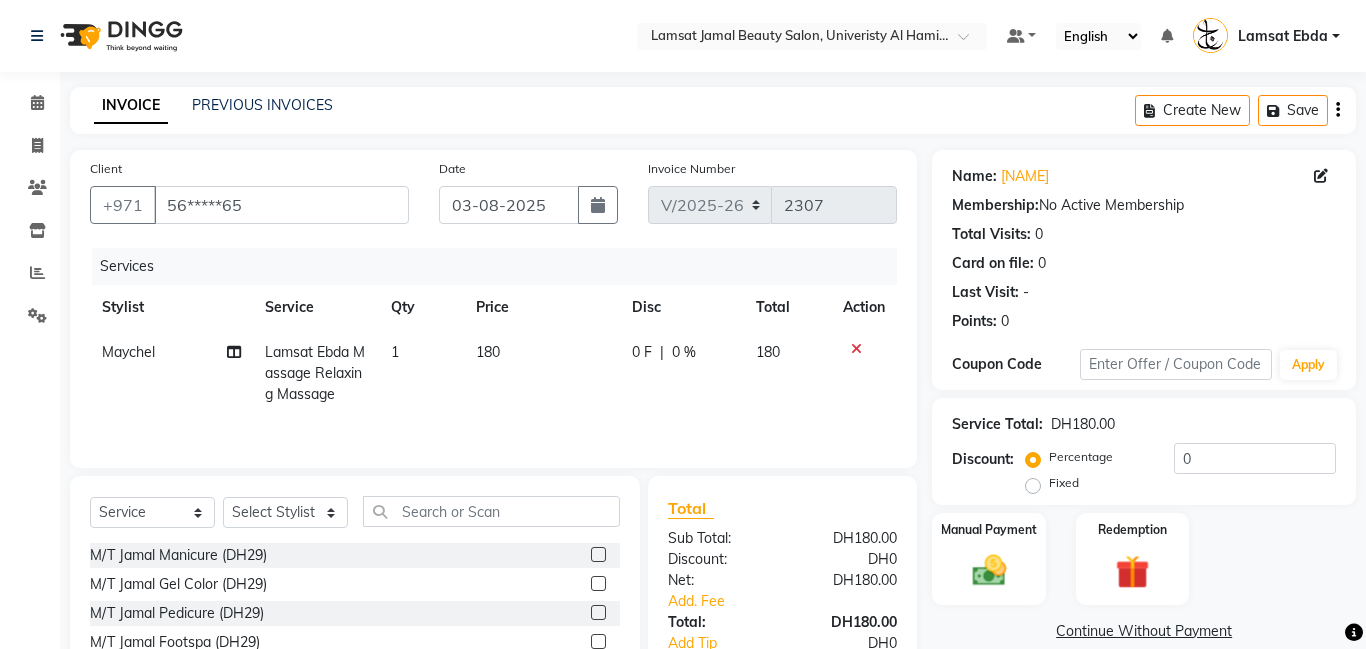 scroll, scrollTop: 152, scrollLeft: 0, axis: vertical 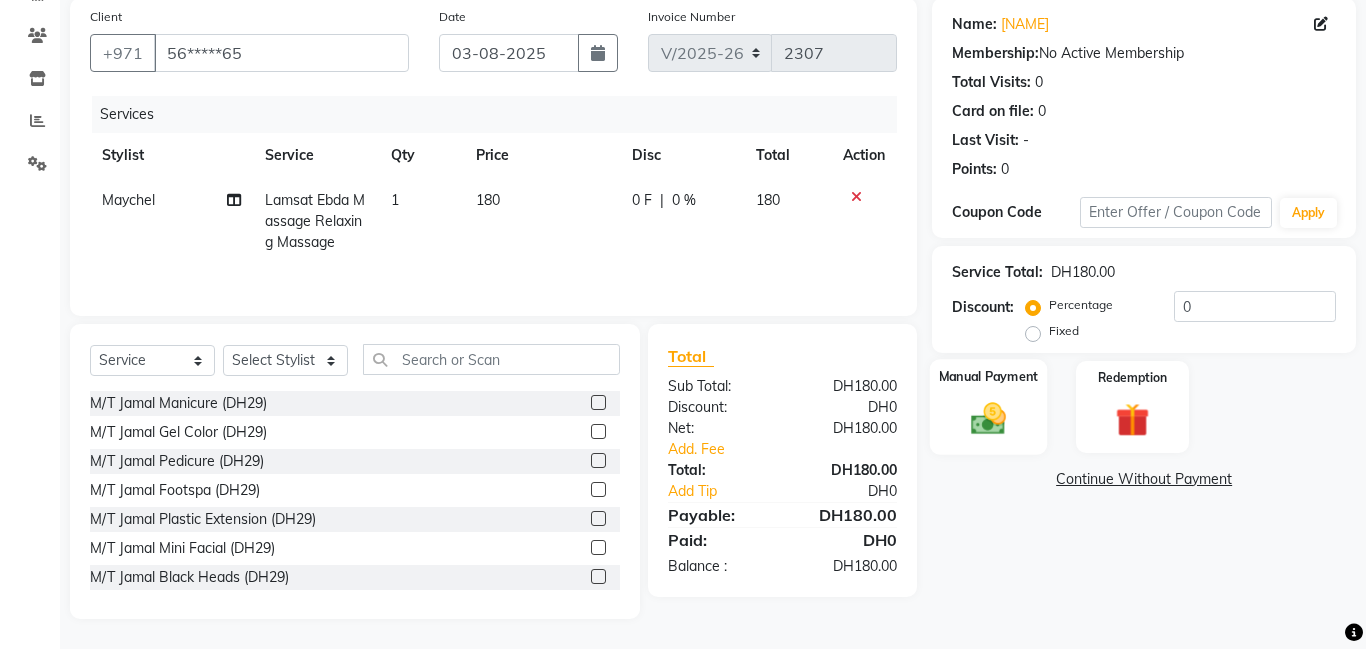 click on "Manual Payment" 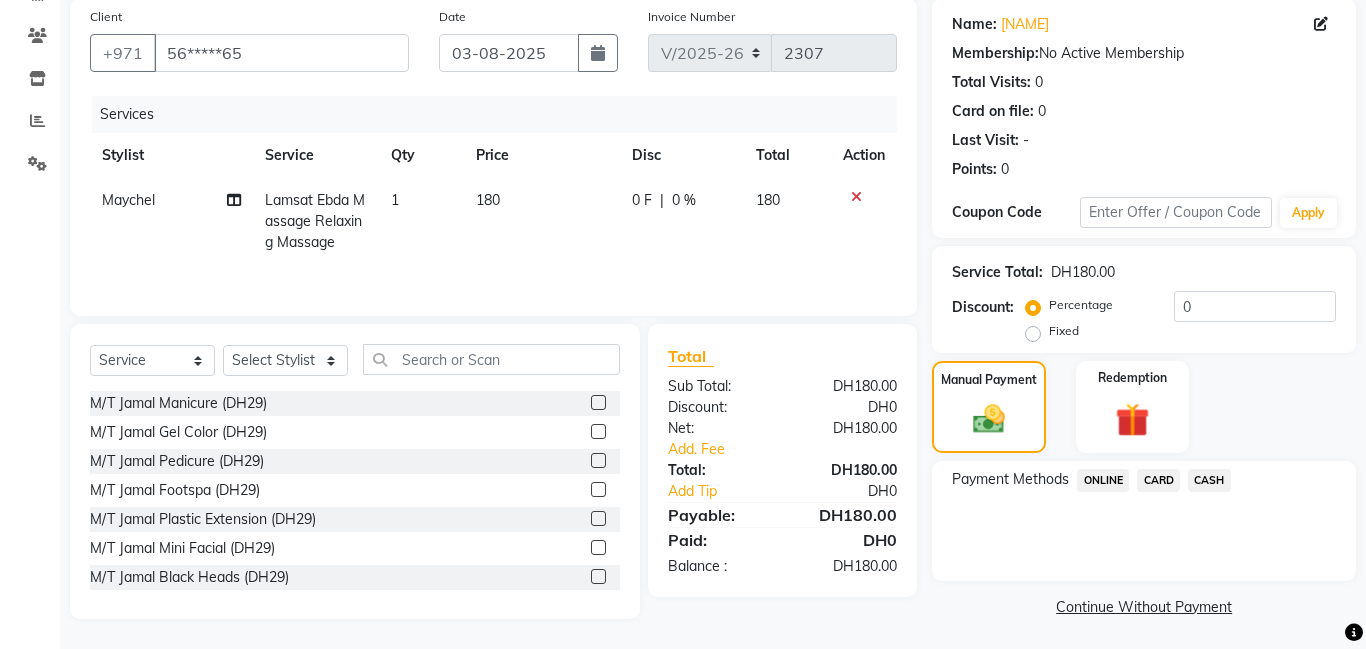 click on "CASH" 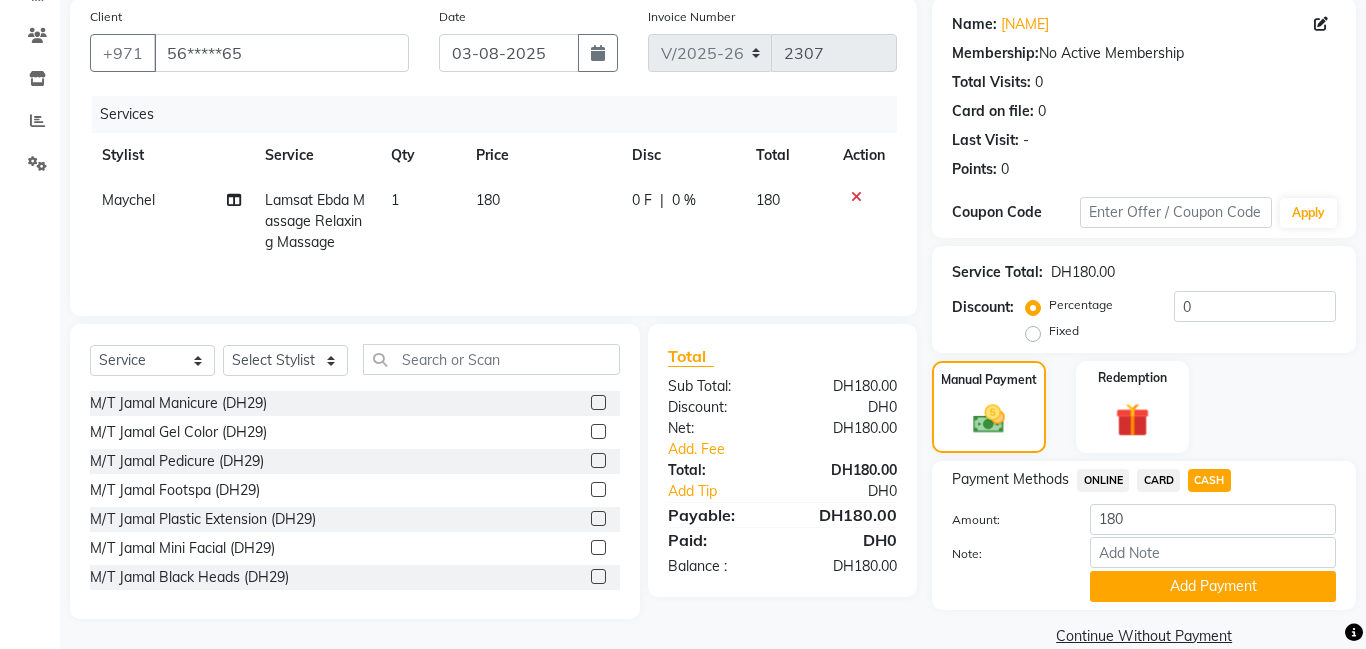 scroll, scrollTop: 184, scrollLeft: 0, axis: vertical 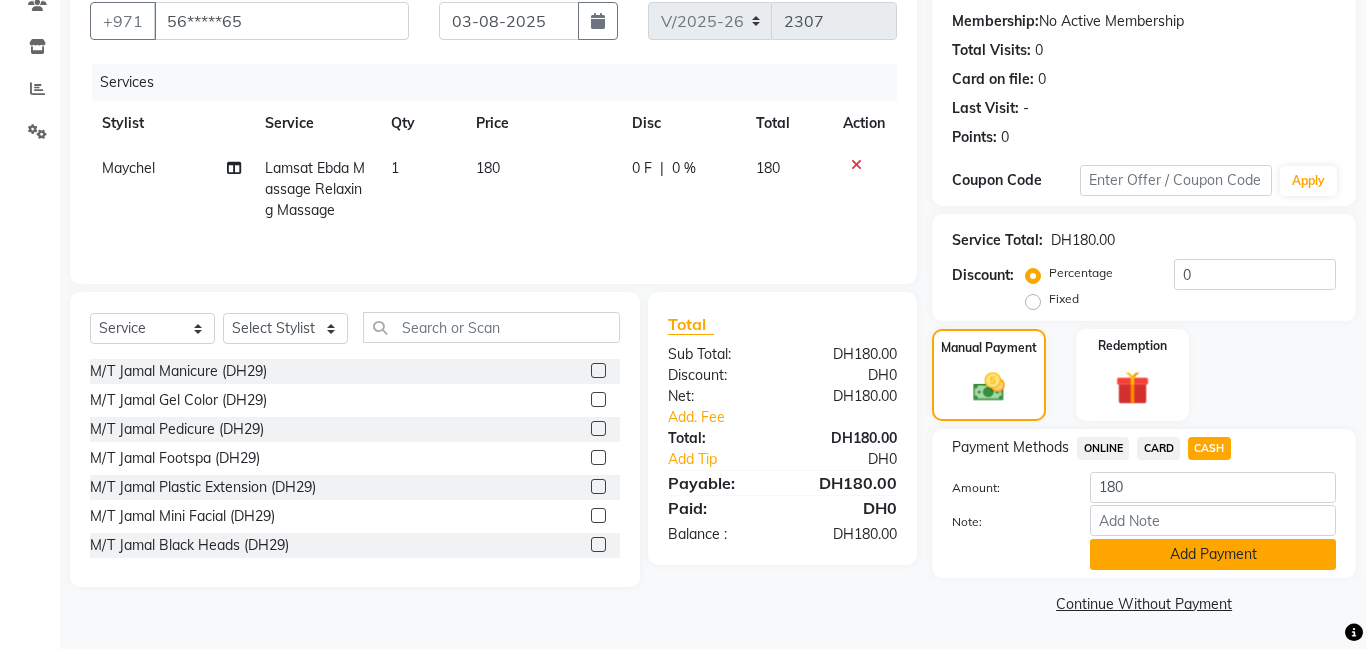 click on "Add Payment" 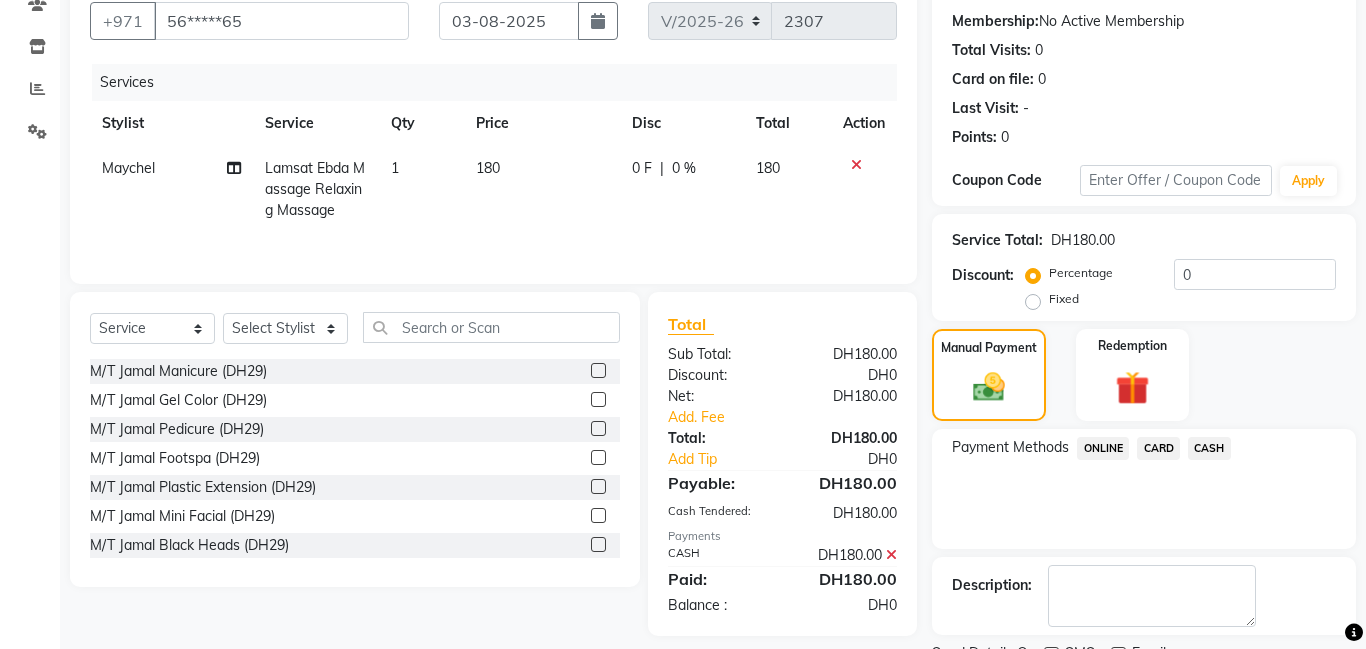scroll, scrollTop: 268, scrollLeft: 0, axis: vertical 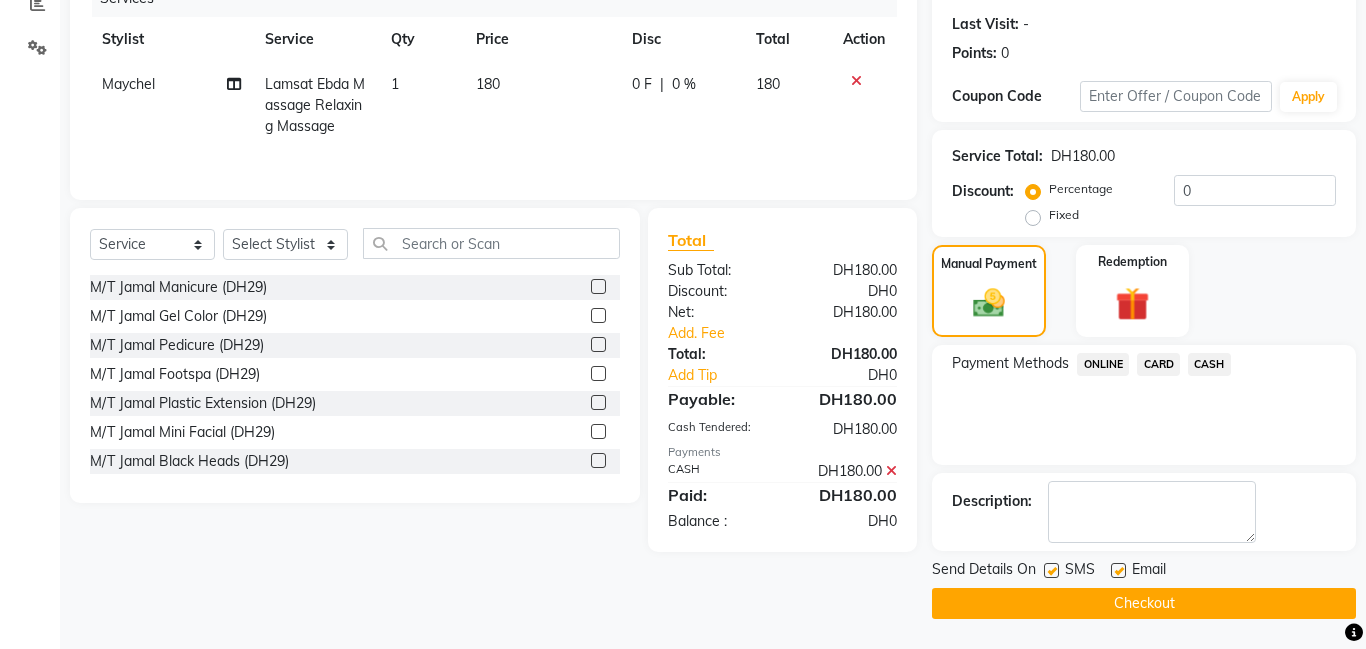click on "Checkout" 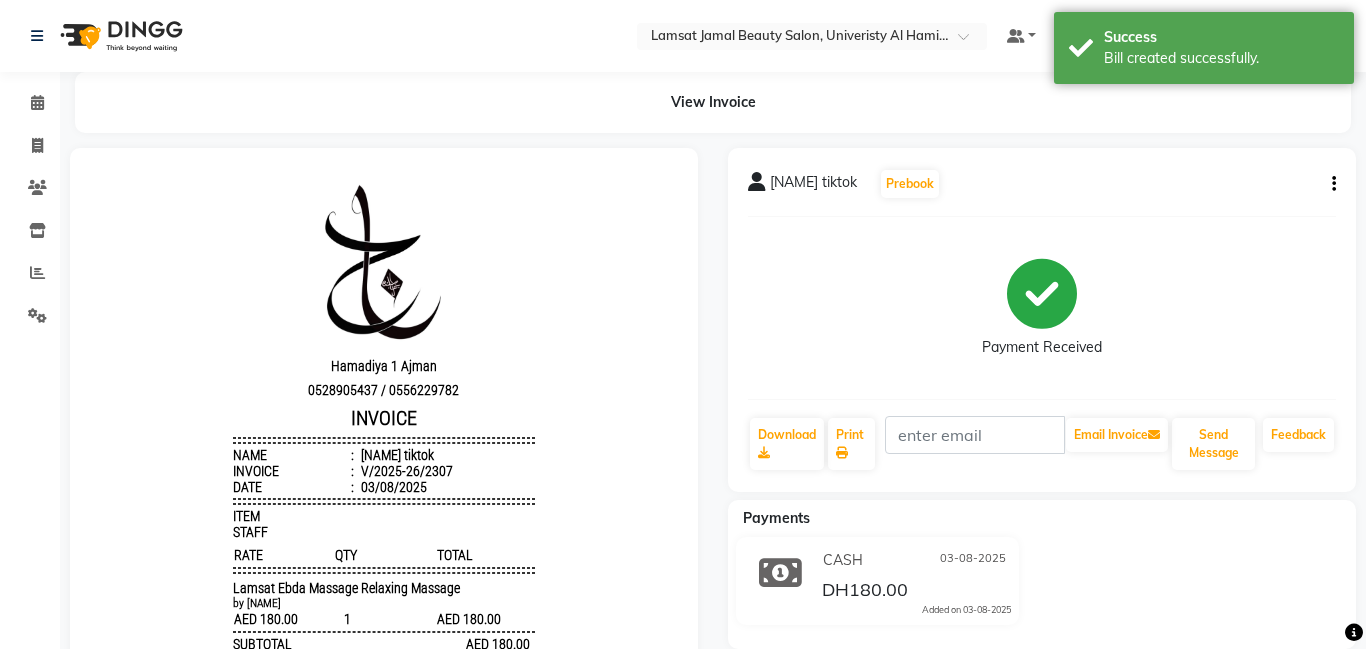 scroll, scrollTop: 0, scrollLeft: 0, axis: both 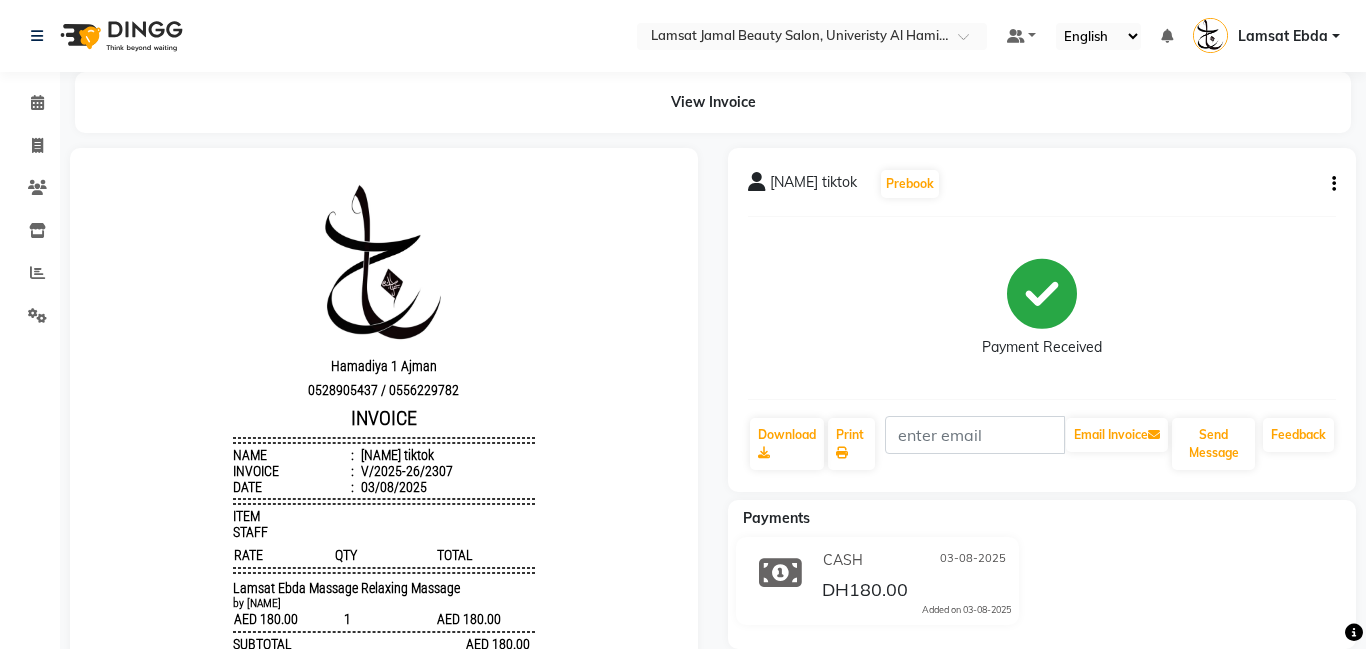 drag, startPoint x: 1136, startPoint y: 602, endPoint x: 1117, endPoint y: 602, distance: 19 